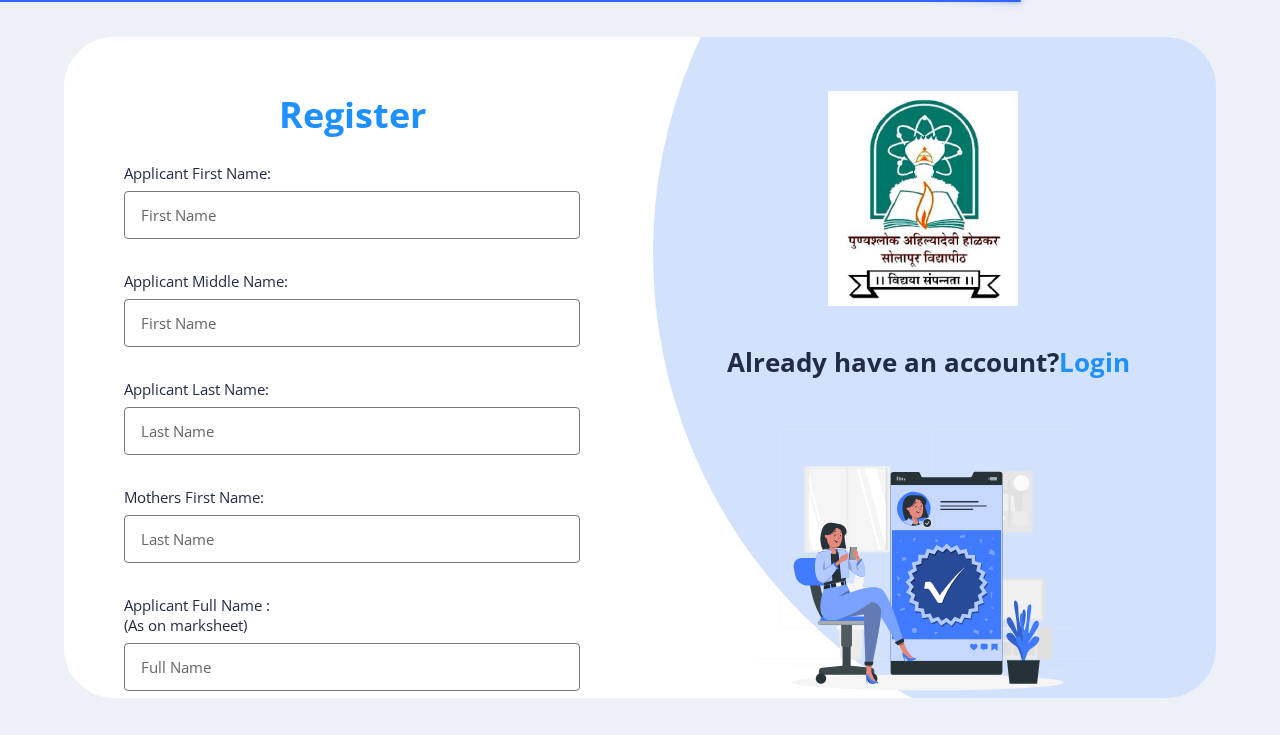 select 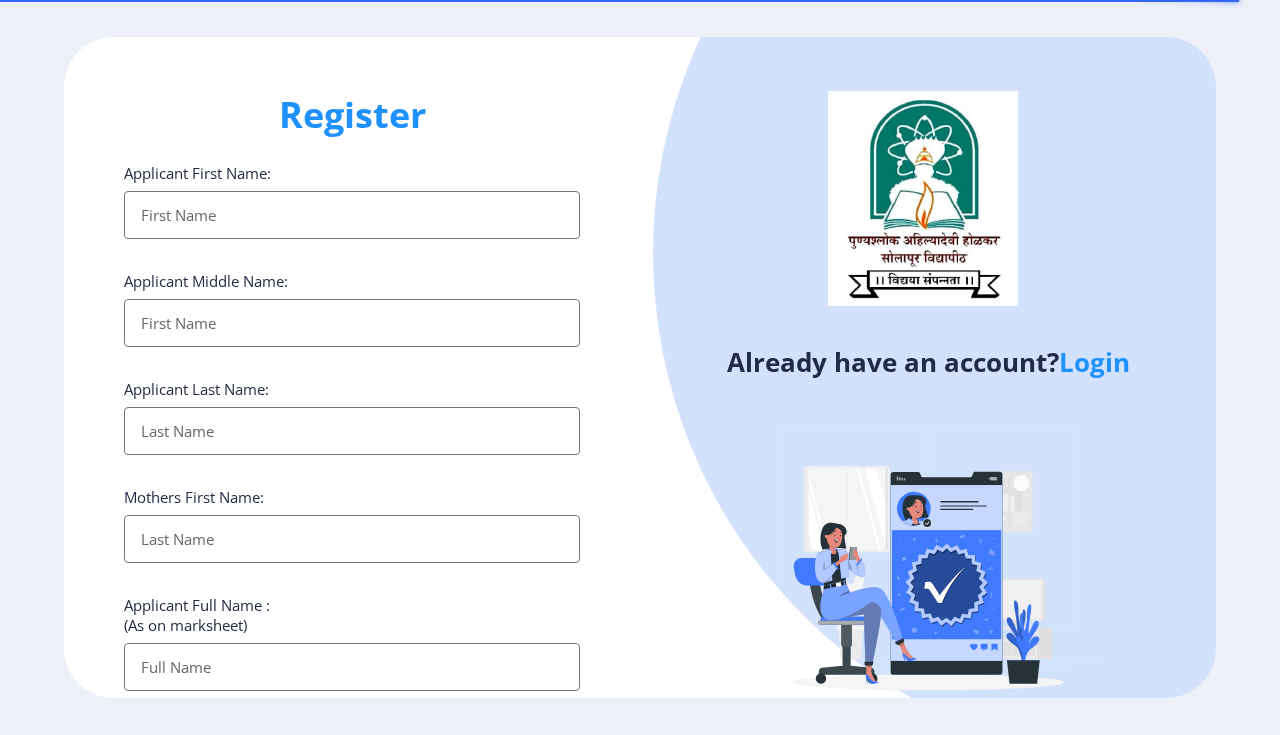 scroll, scrollTop: 0, scrollLeft: 0, axis: both 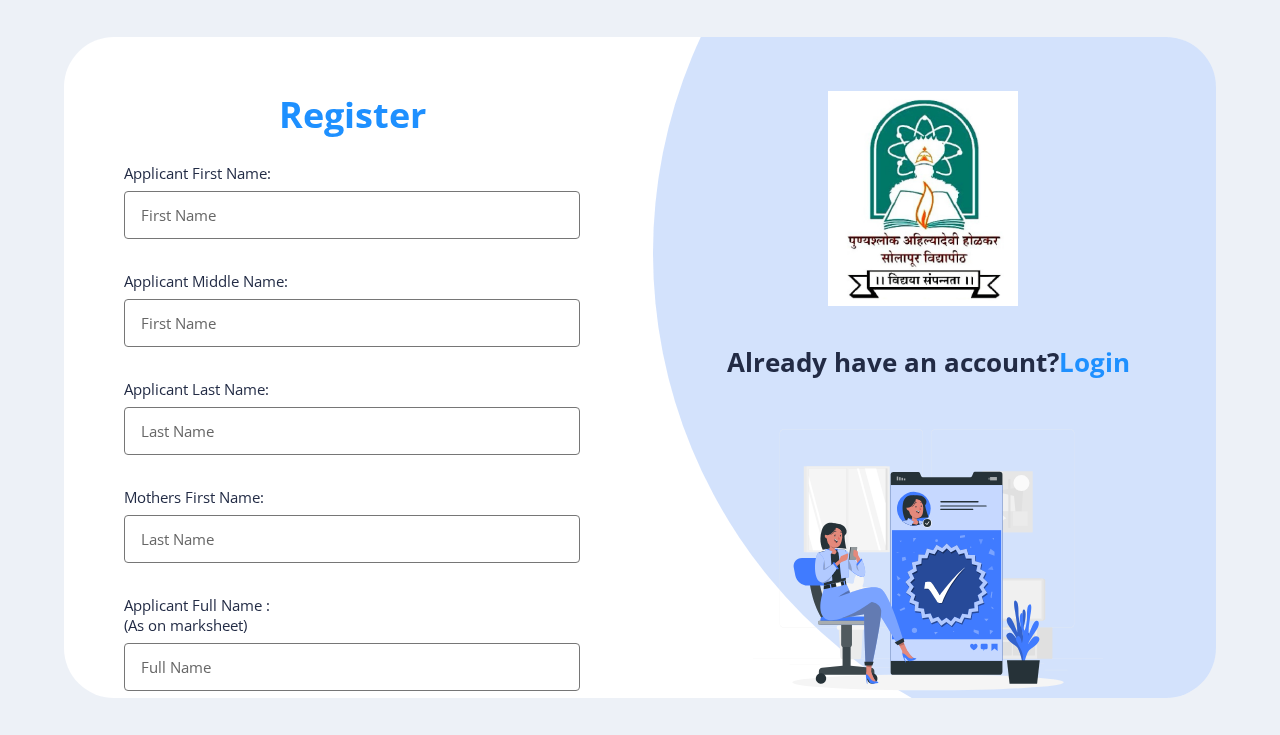 click on "Applicant First Name:" at bounding box center [352, 215] 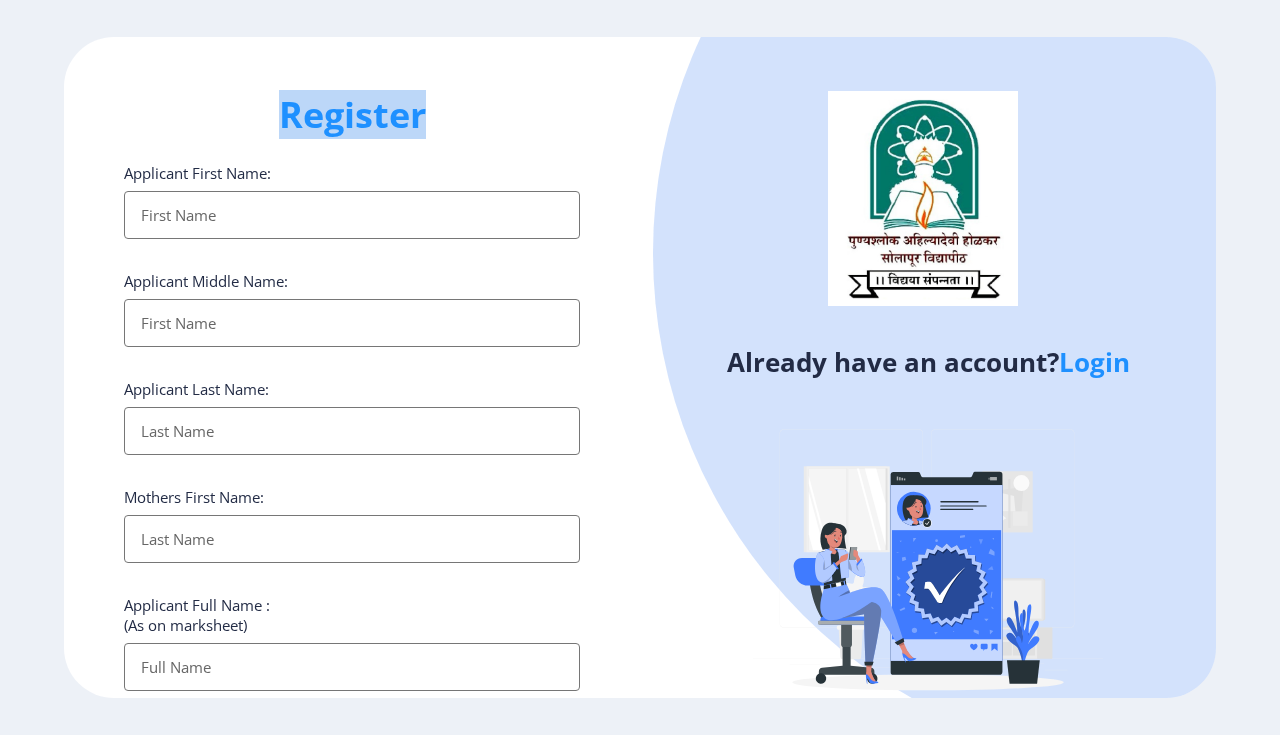 drag, startPoint x: 289, startPoint y: 119, endPoint x: 464, endPoint y: 170, distance: 182.28 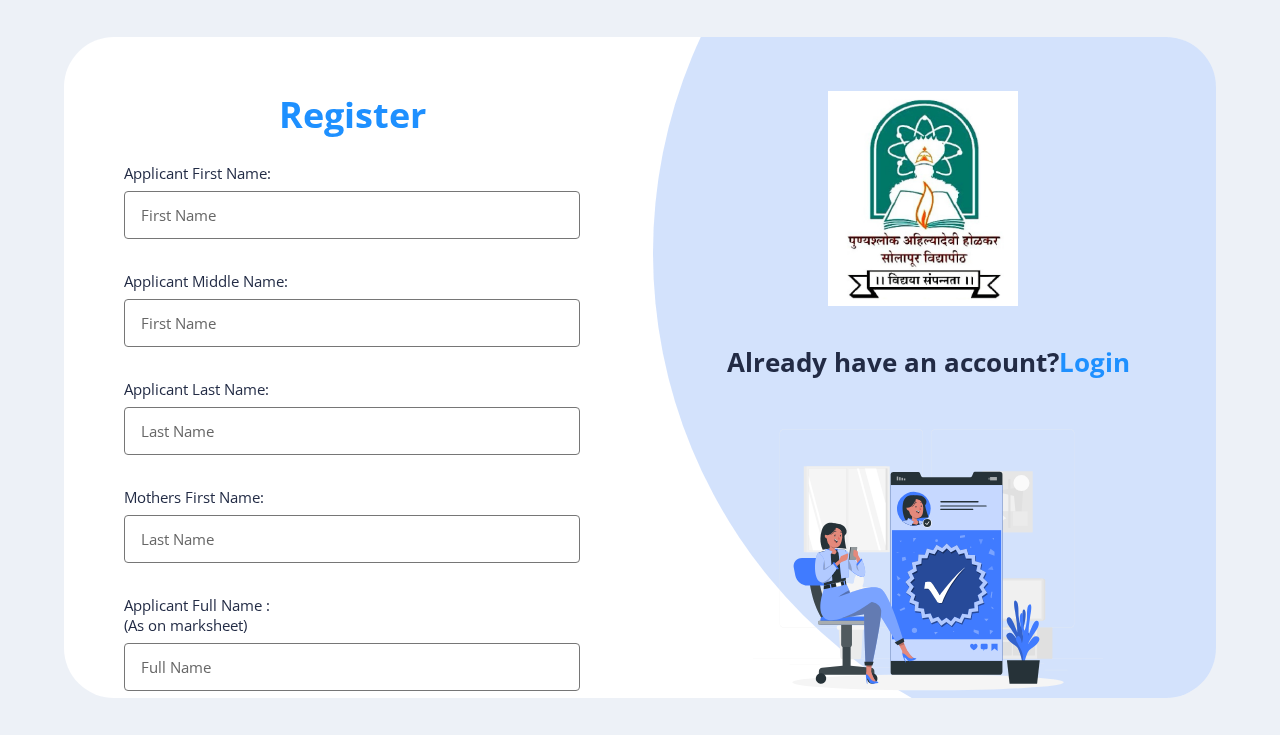 drag, startPoint x: 249, startPoint y: 219, endPoint x: 489, endPoint y: 263, distance: 244 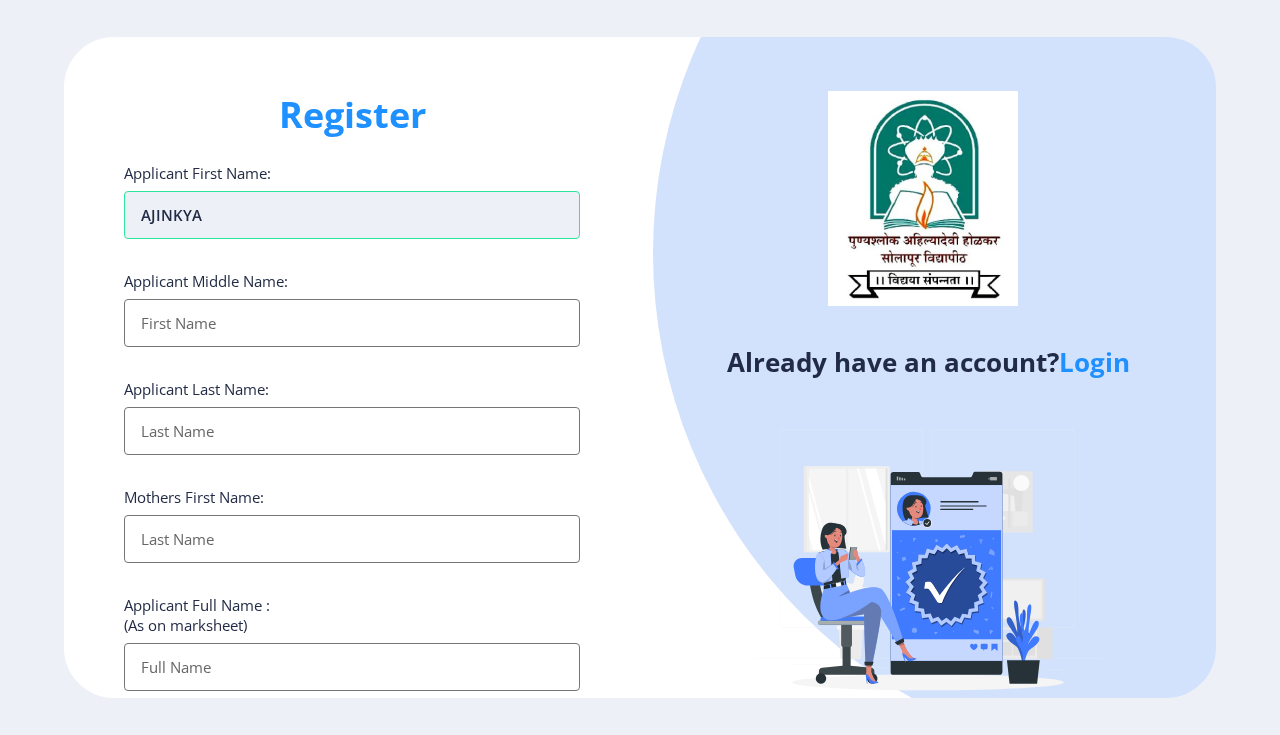 type on "AJINKYA" 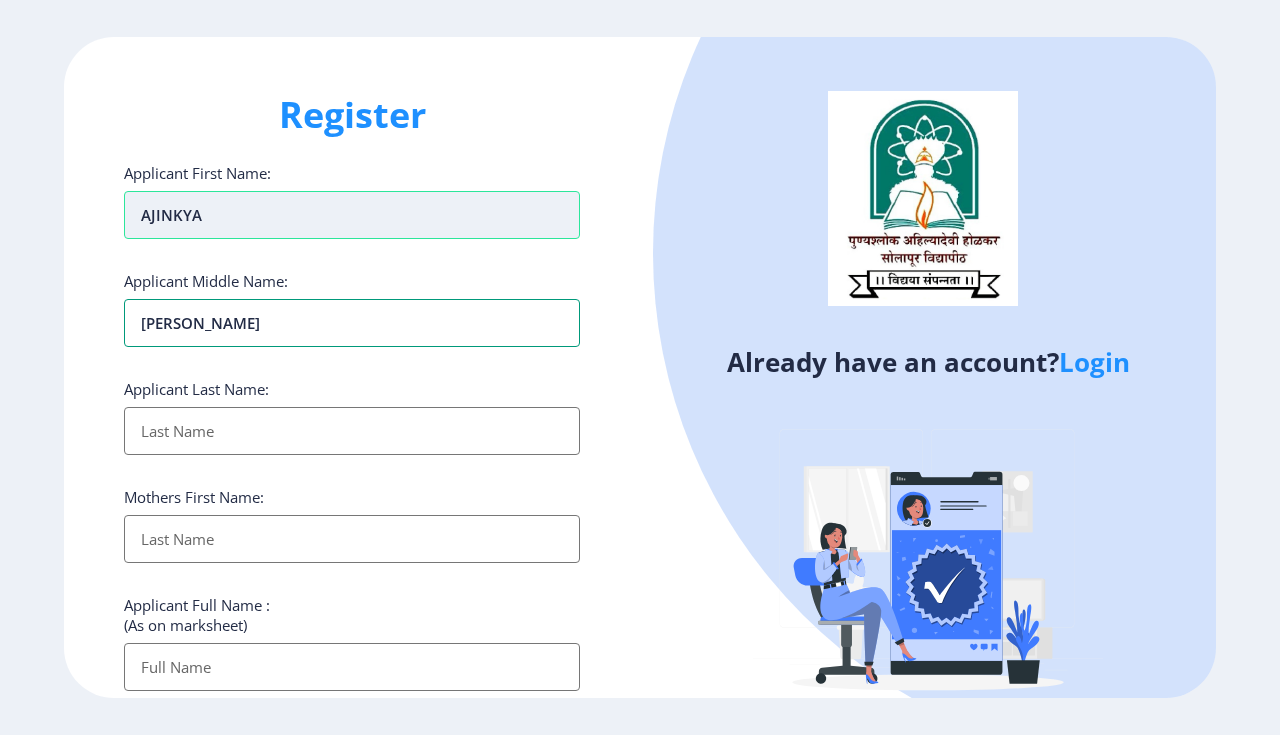 type on "[PERSON_NAME]" 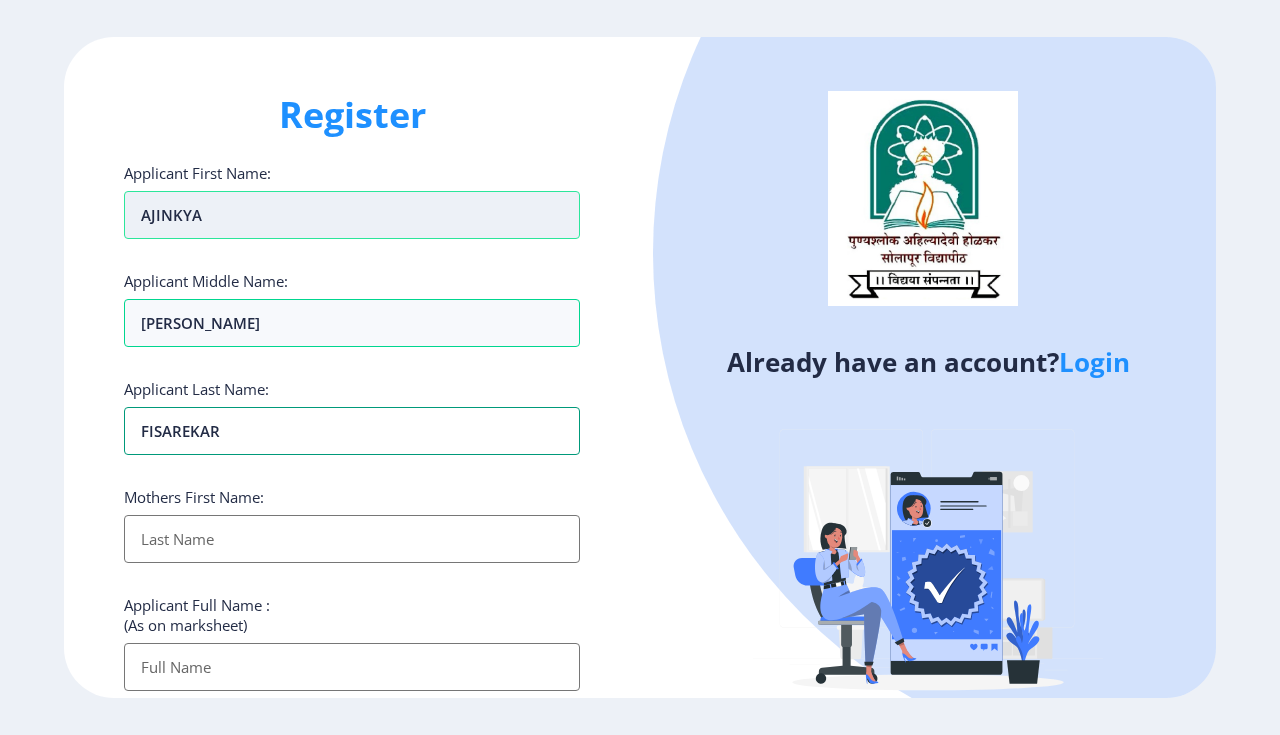 type on "FISAREKAR" 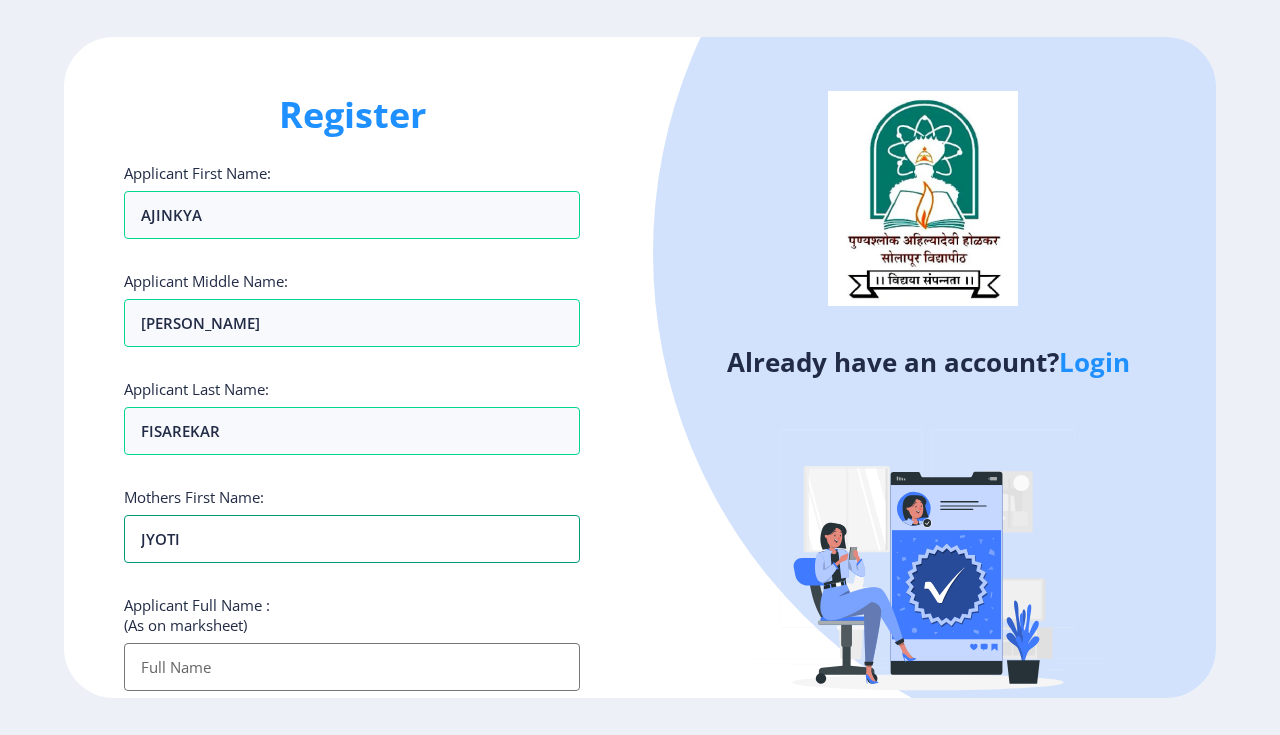 type on "JYOTI" 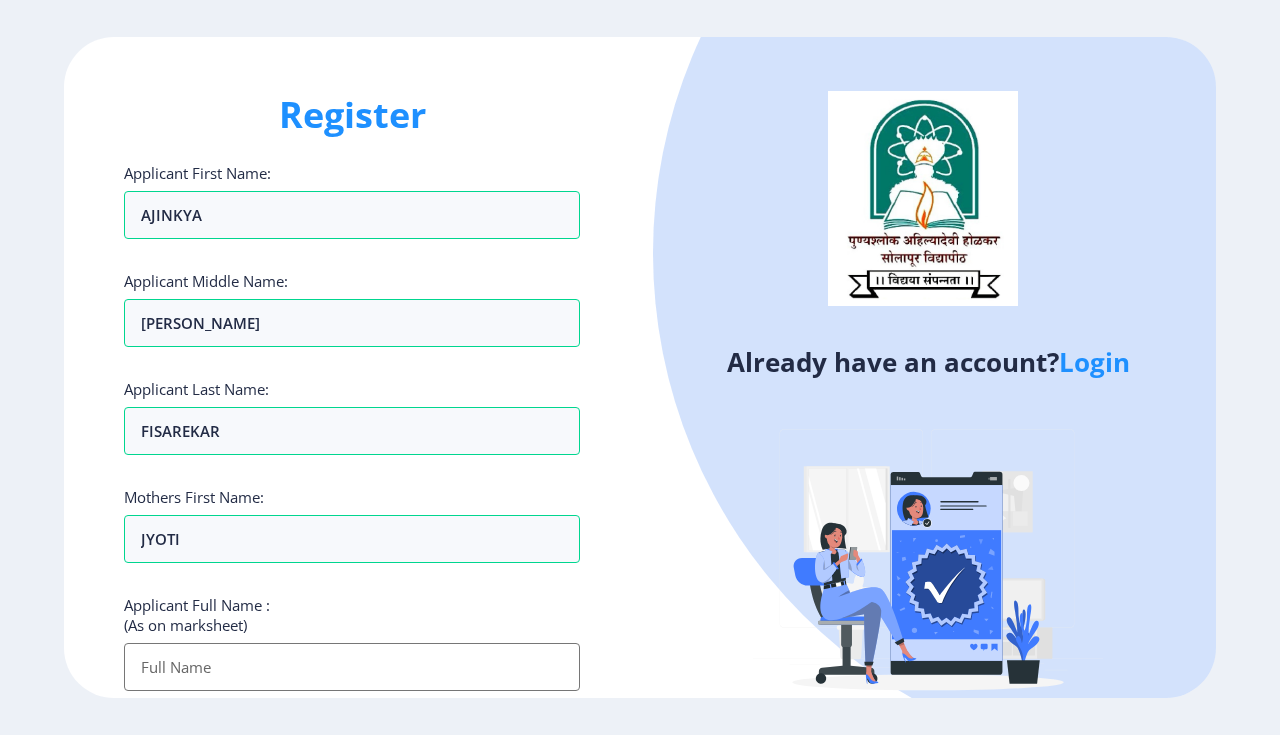 scroll, scrollTop: 255, scrollLeft: 0, axis: vertical 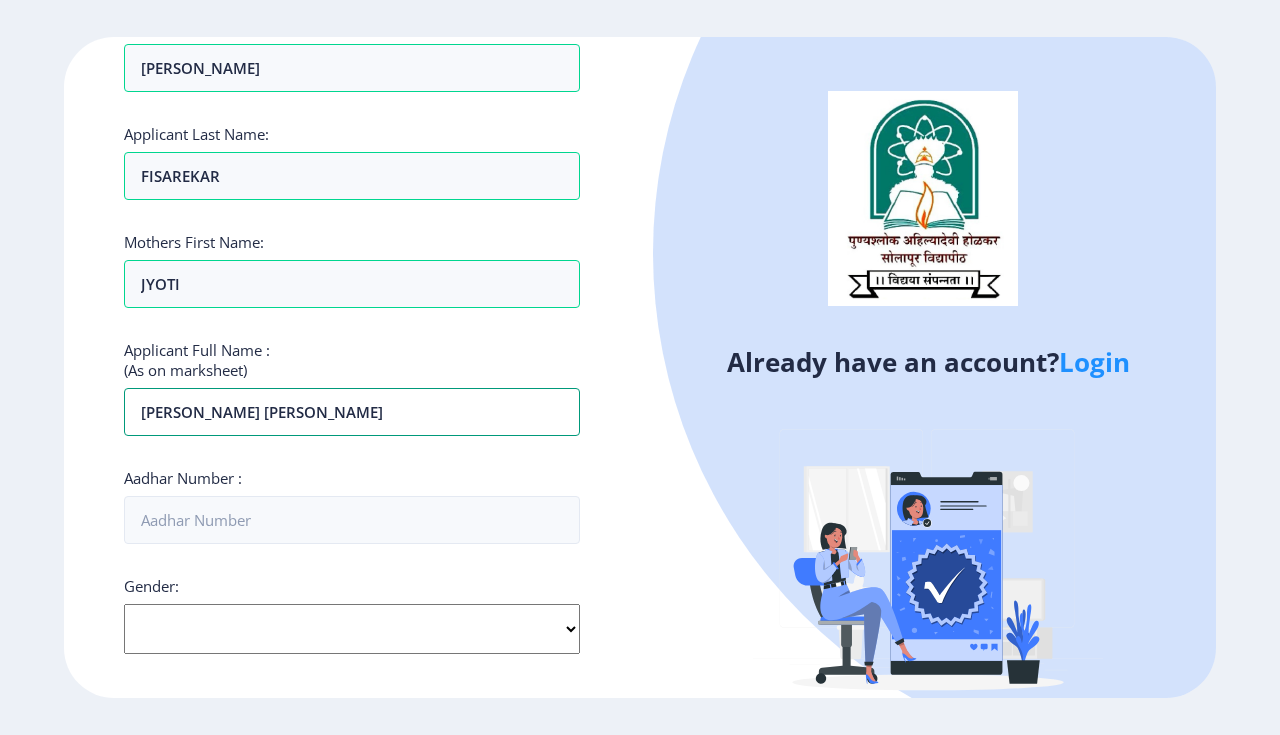 type on "[PERSON_NAME] [PERSON_NAME]" 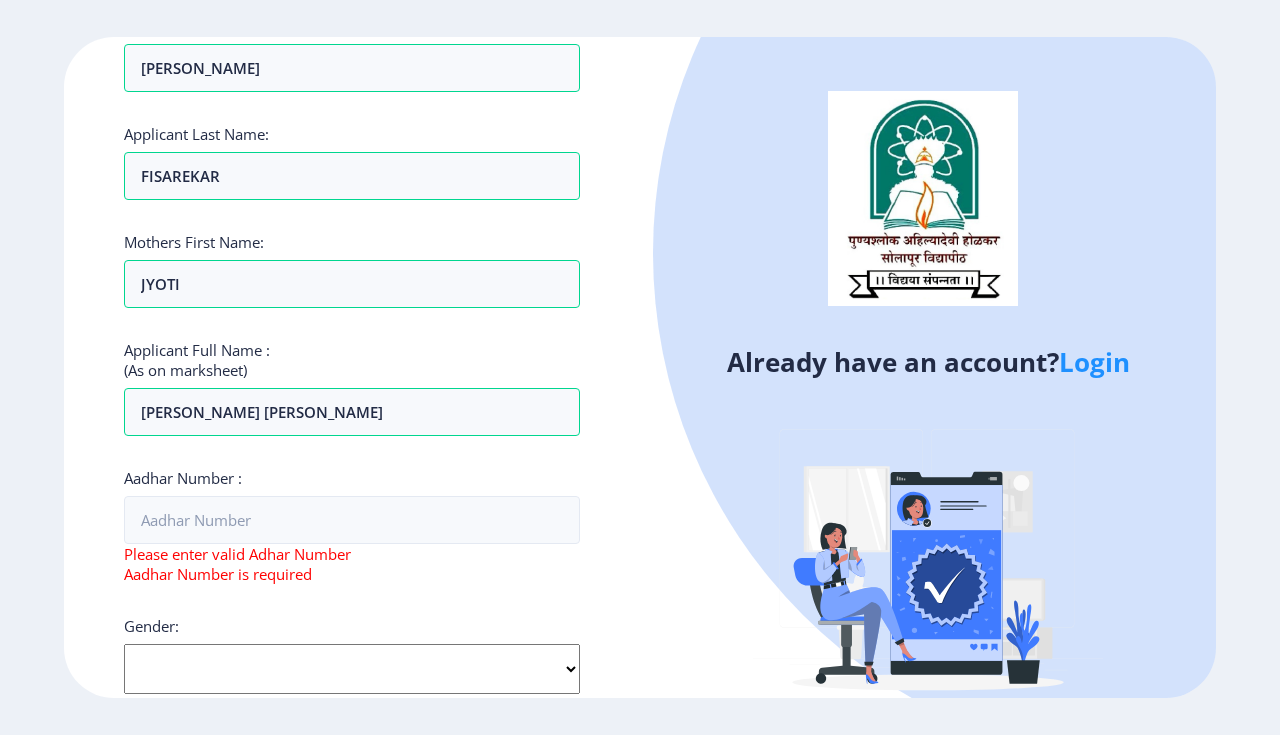 click on "Select Gender [DEMOGRAPHIC_DATA] [DEMOGRAPHIC_DATA] Other" 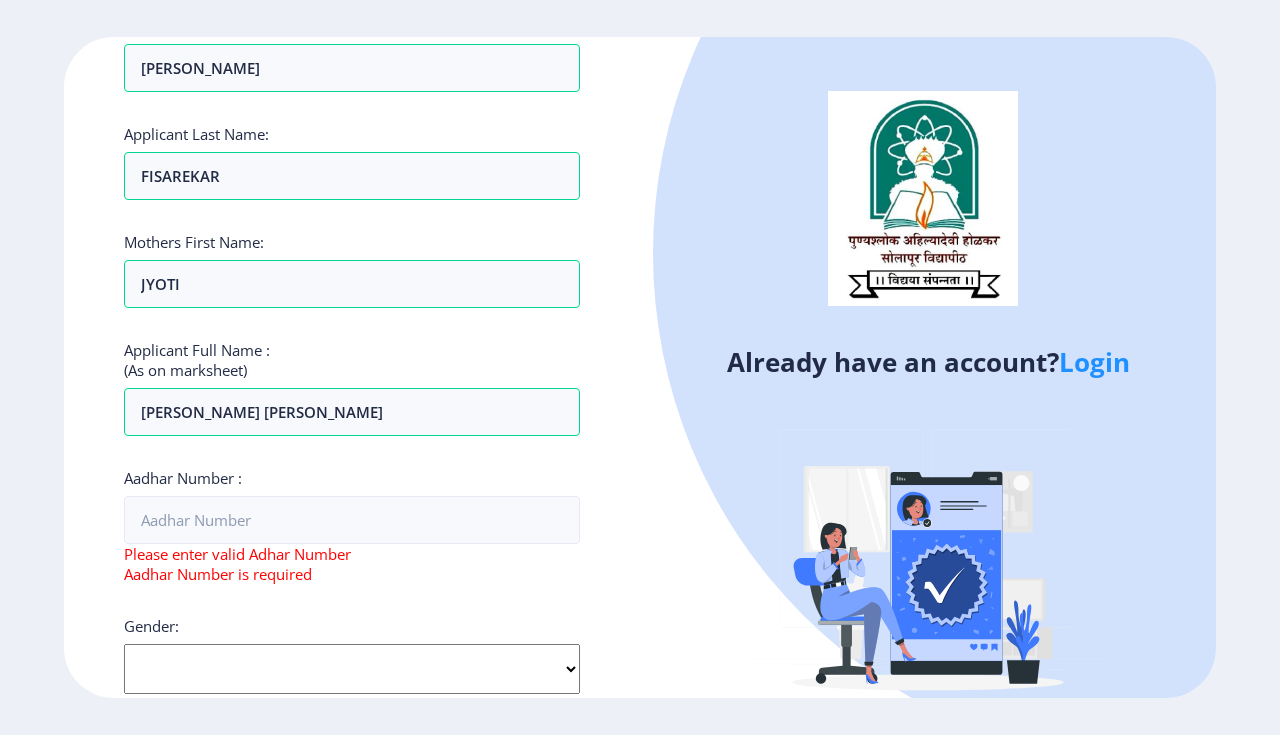 select on "[DEMOGRAPHIC_DATA]" 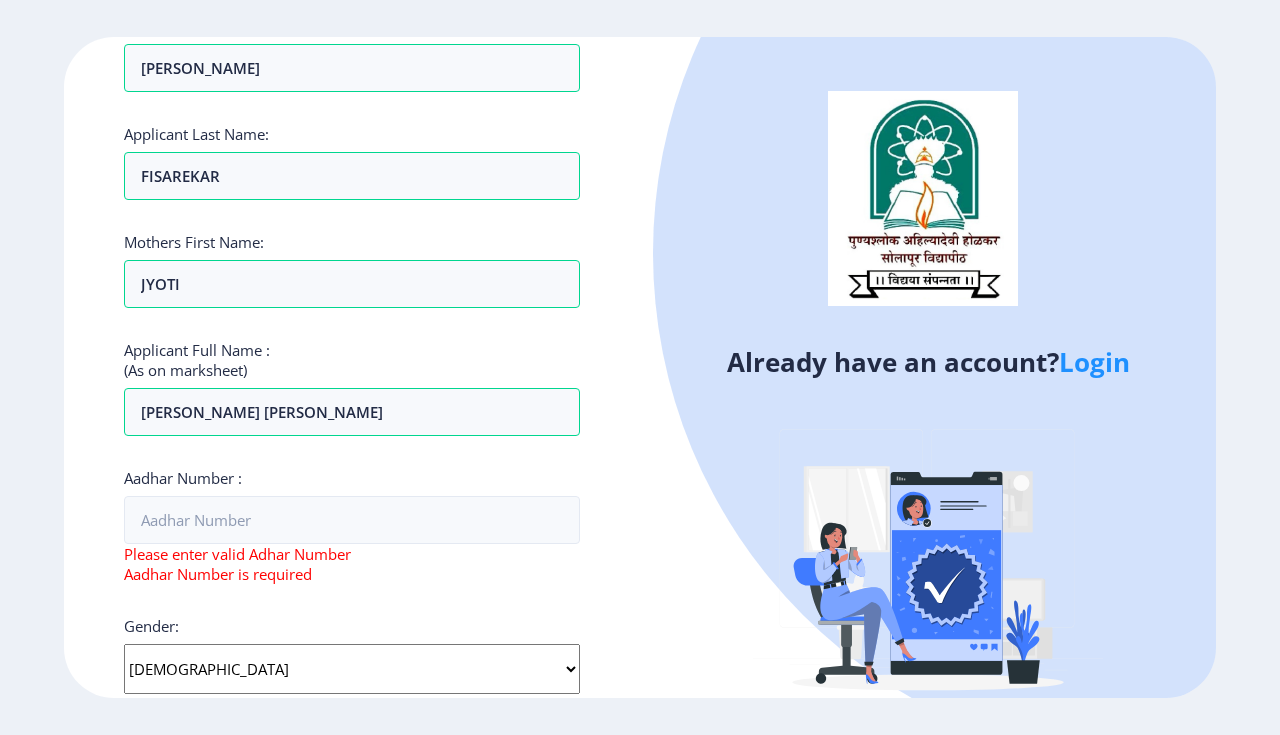 click on "[DEMOGRAPHIC_DATA]" 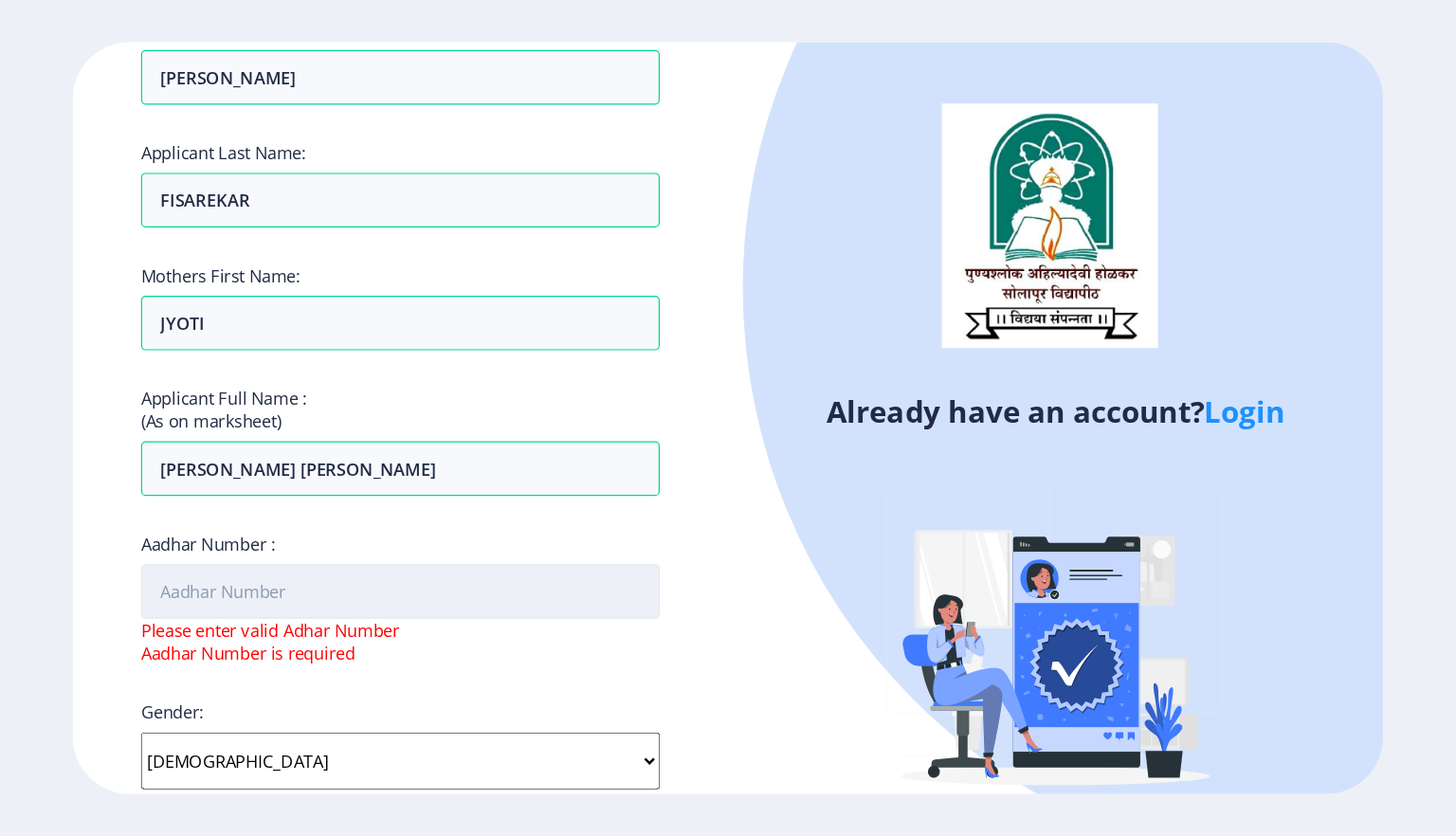 scroll, scrollTop: 483, scrollLeft: 0, axis: vertical 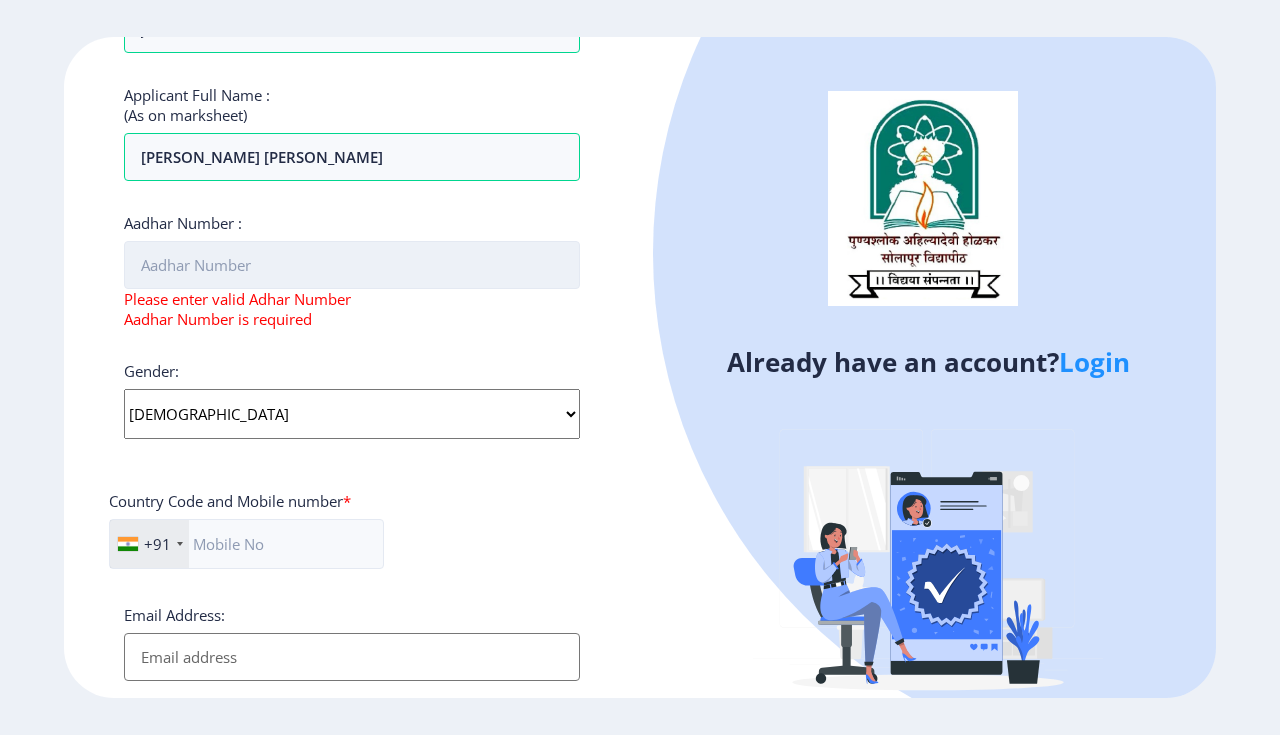 click on "Aadhar Number :" at bounding box center [352, 265] 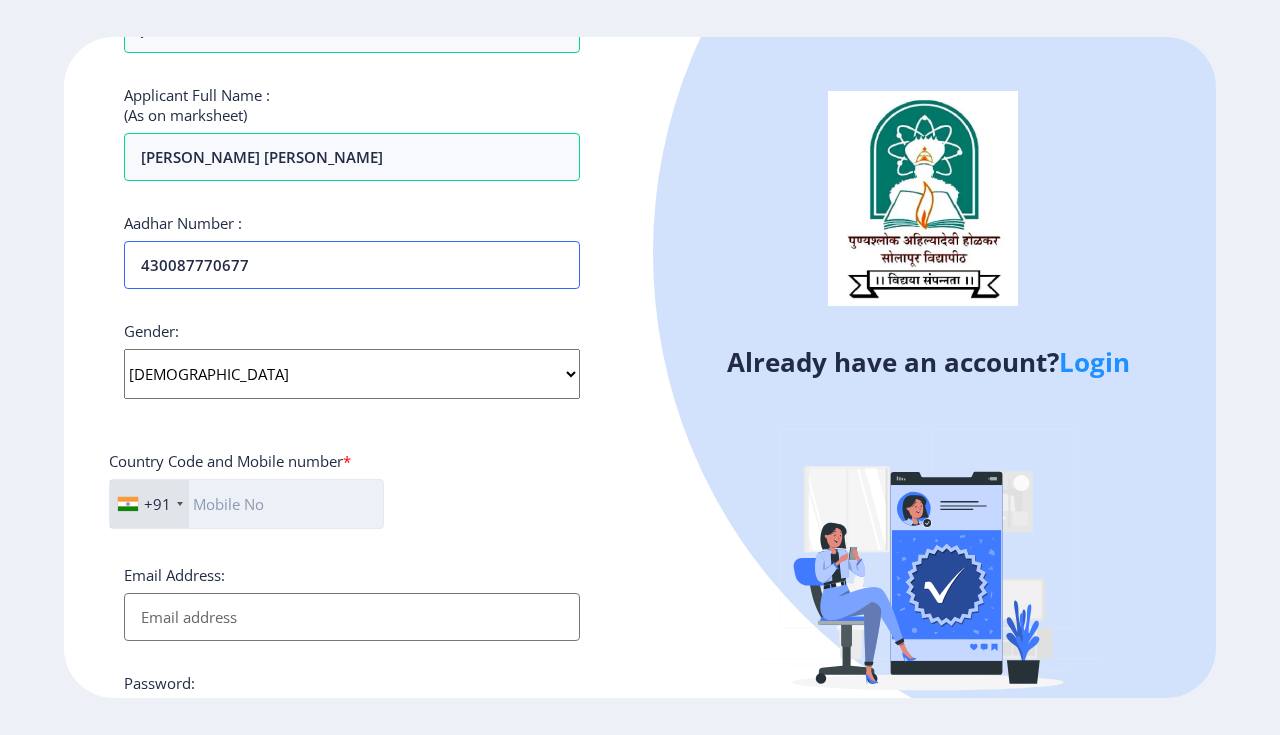 type on "430087770677" 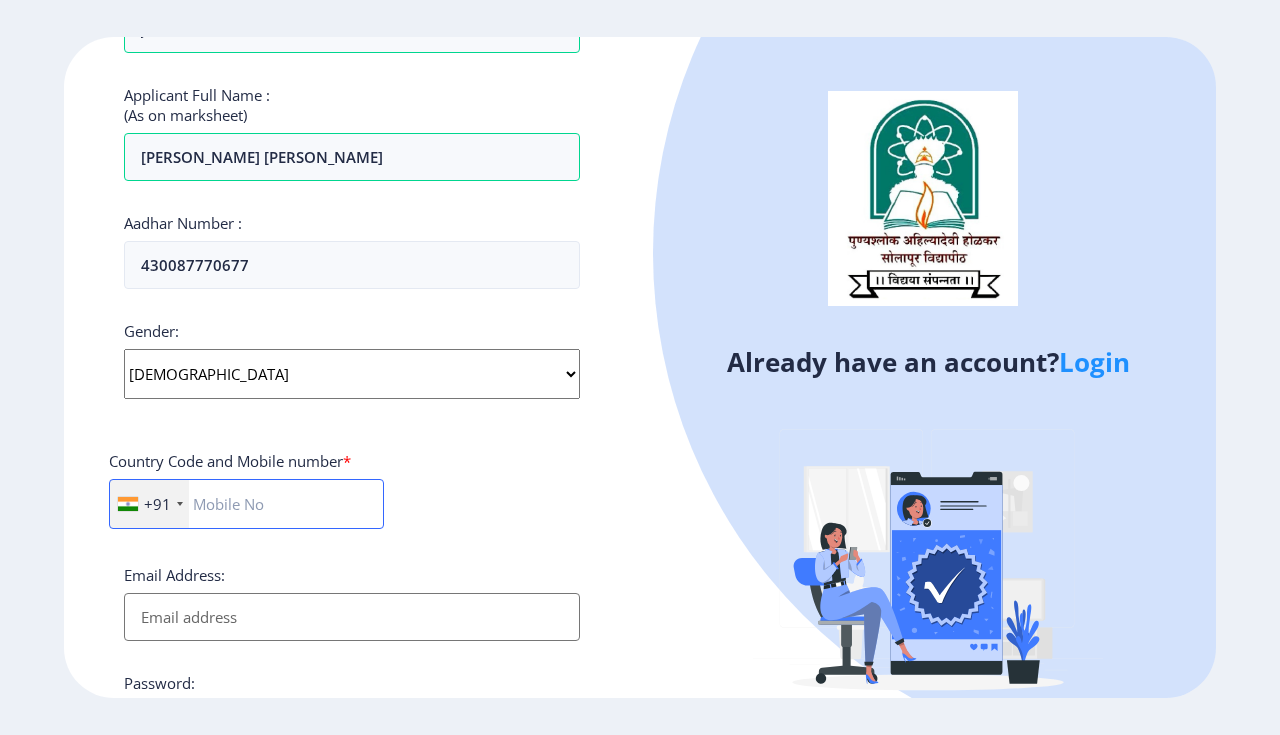 drag, startPoint x: 283, startPoint y: 516, endPoint x: 63, endPoint y: 594, distance: 233.41808 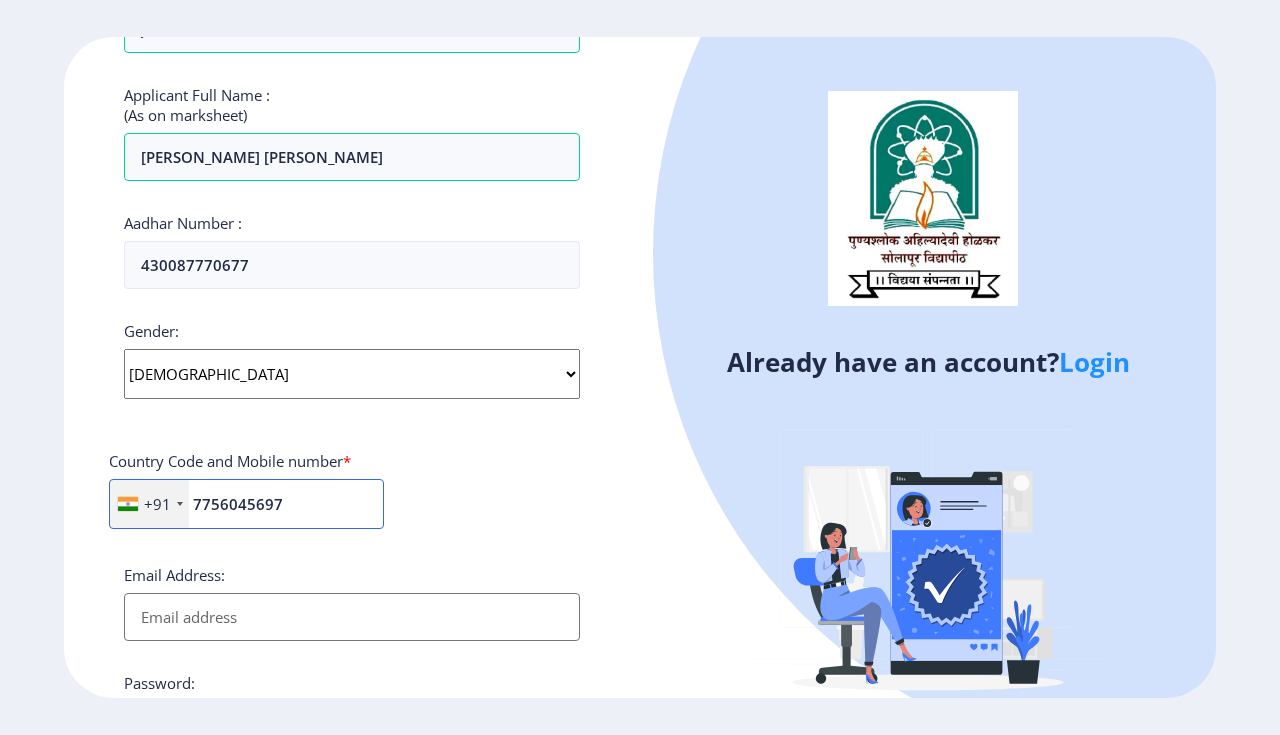 type on "7756045697" 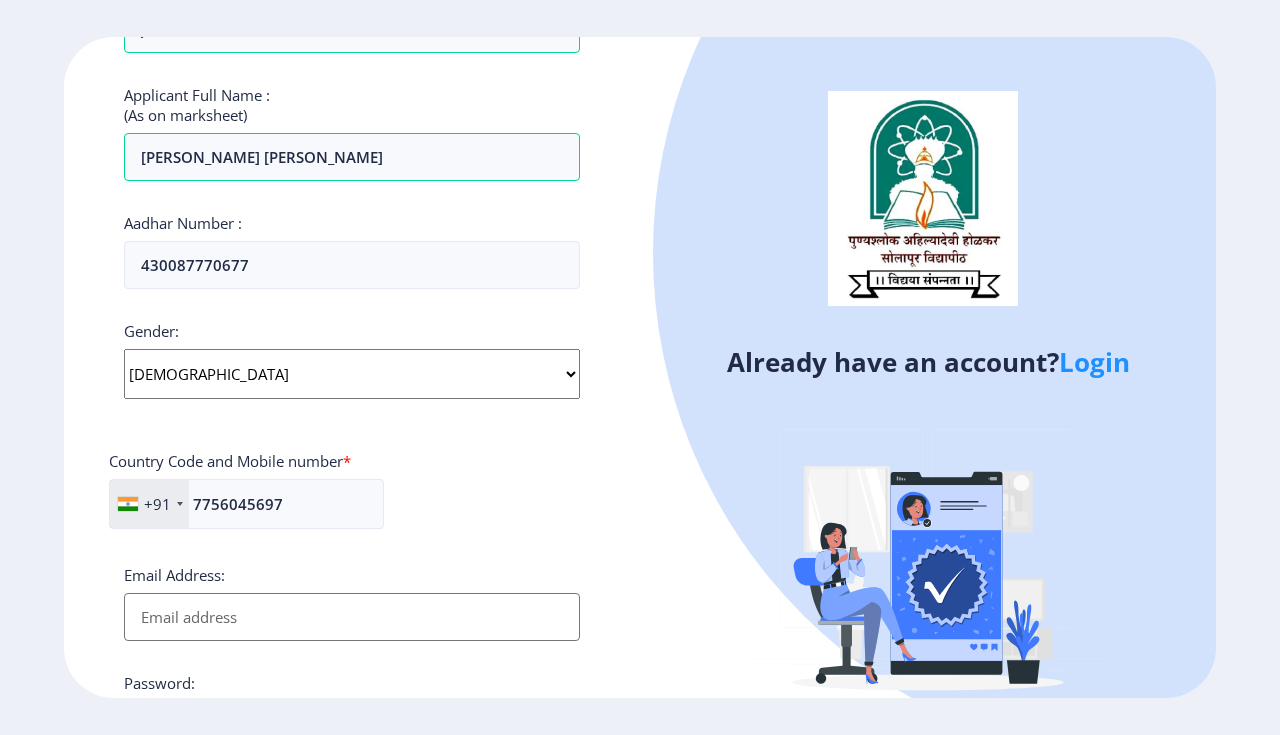 drag, startPoint x: 253, startPoint y: 624, endPoint x: 710, endPoint y: 525, distance: 467.60025 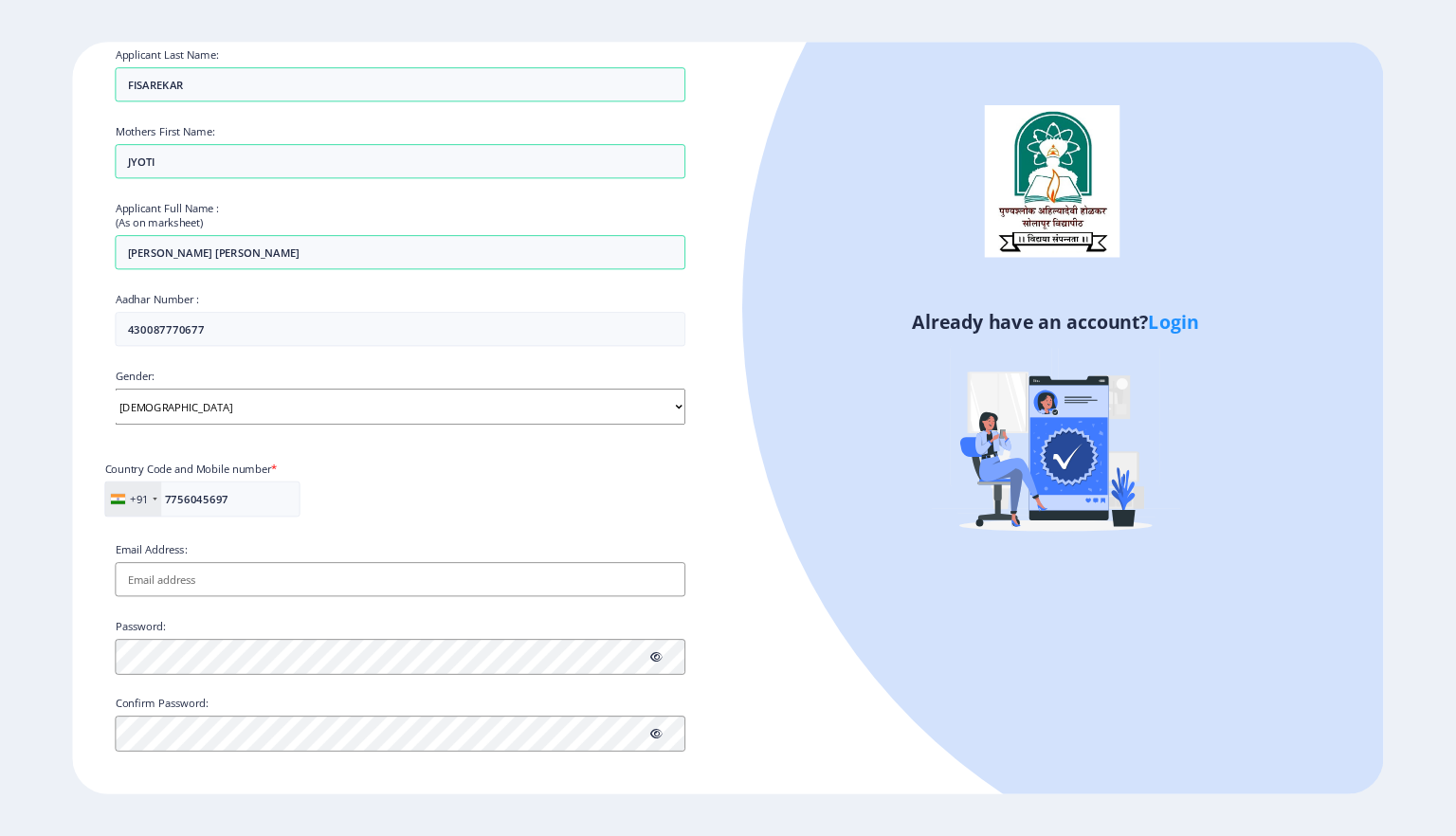 scroll, scrollTop: 327, scrollLeft: 0, axis: vertical 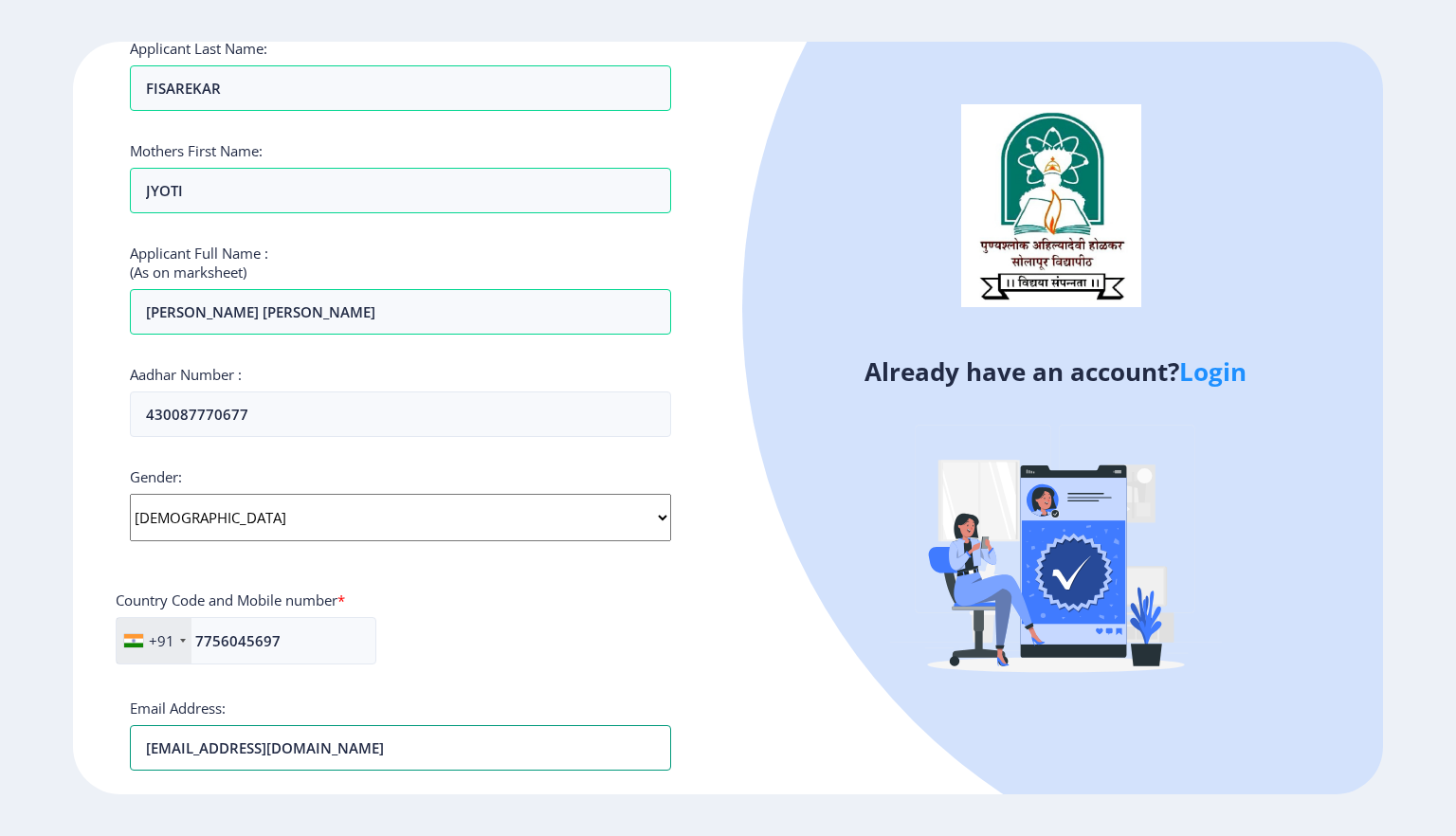 type on "[EMAIL_ADDRESS][DOMAIN_NAME]" 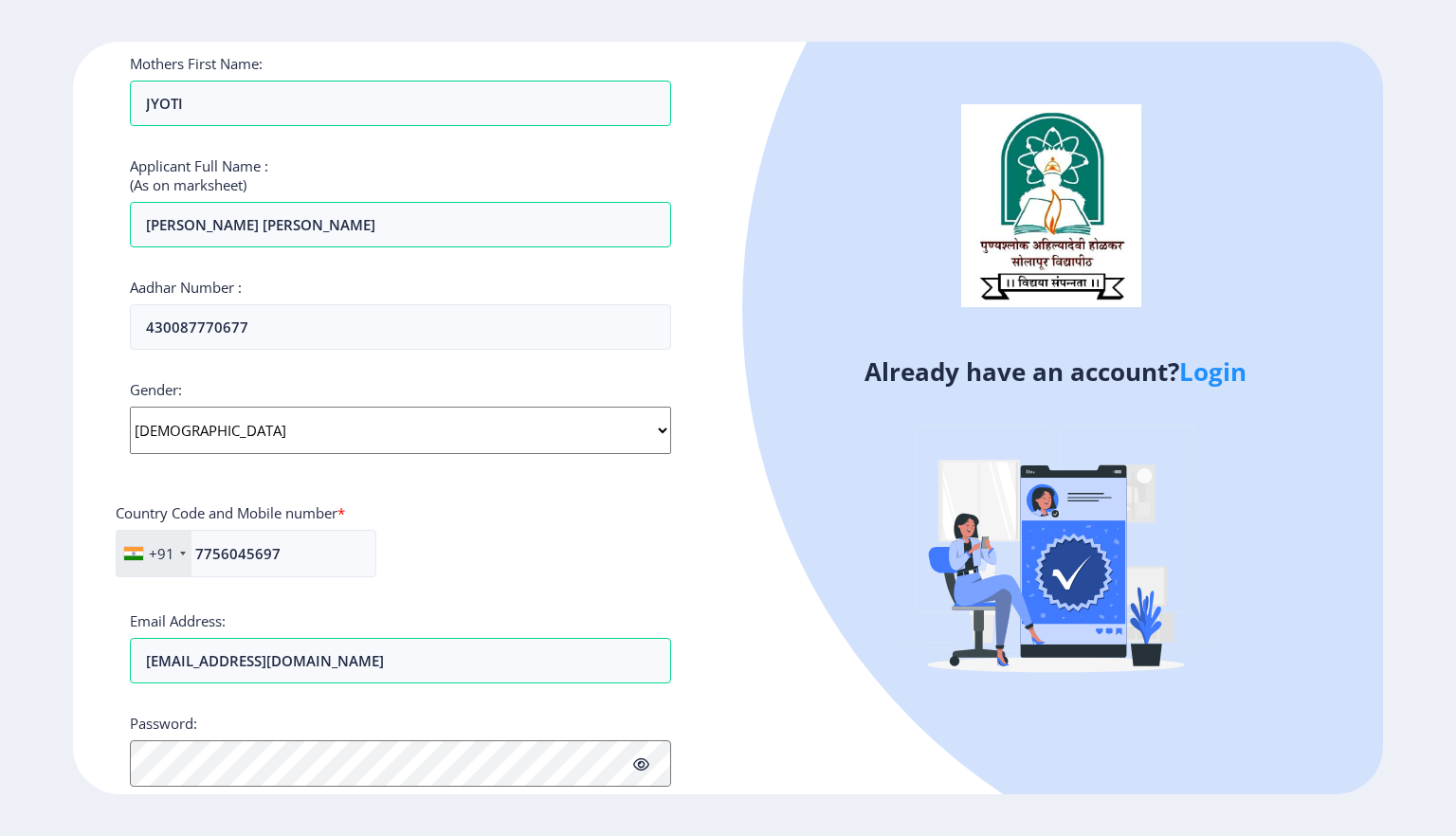 scroll, scrollTop: 573, scrollLeft: 0, axis: vertical 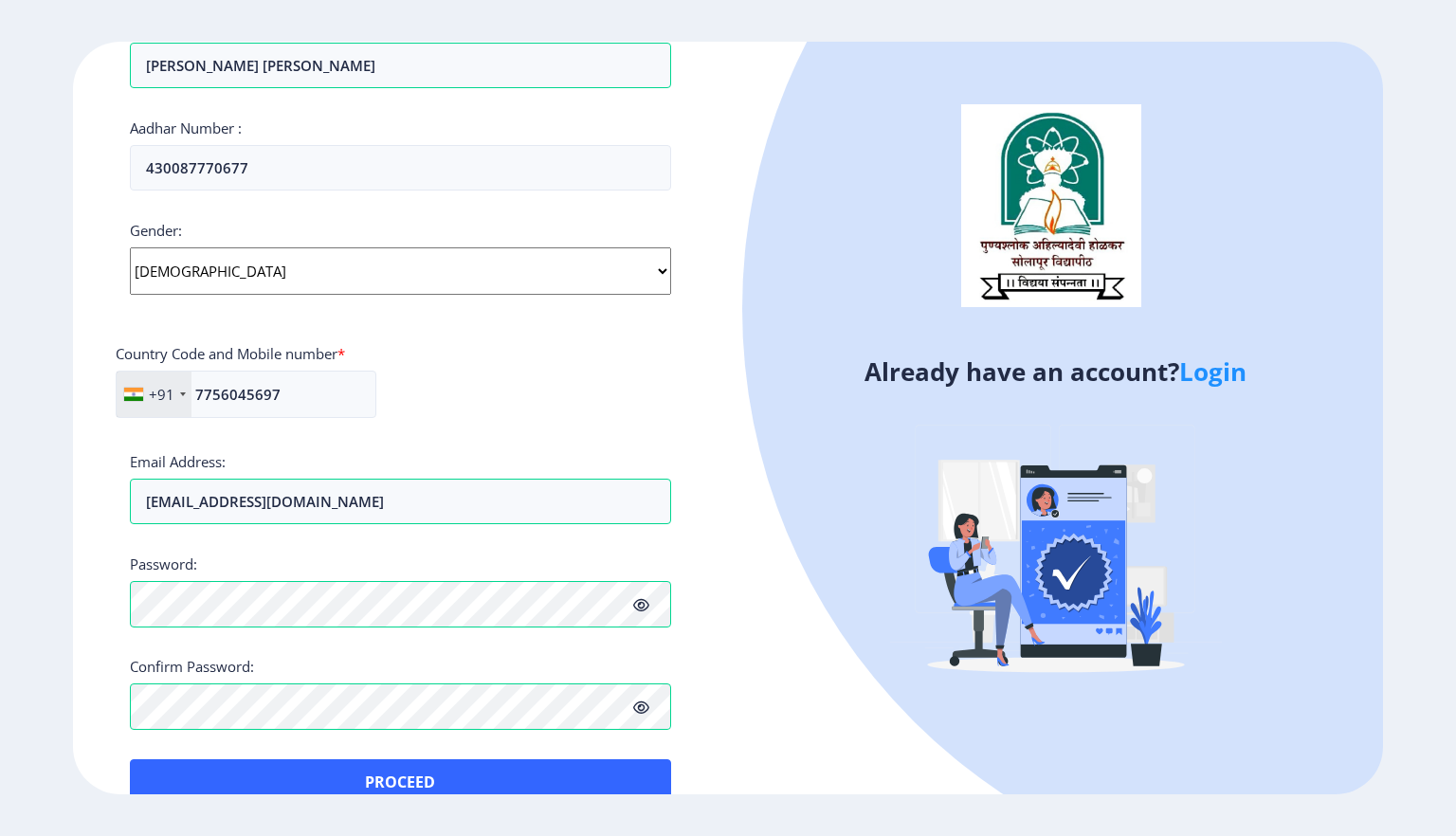 click on "Register Applicant First Name: [PERSON_NAME] Applicant Middle Name: [PERSON_NAME] Applicant Last Name: FISAREKAR Mothers First Name: JYOTI Applicant Full Name : (As on marksheet) [PERSON_NAME] Number :  430087770677 Gender: Select Gender [DEMOGRAPHIC_DATA] [DEMOGRAPHIC_DATA] Other  Country Code and Mobile number  *  +91 [GEOGRAPHIC_DATA] ([GEOGRAPHIC_DATA]) +91 [GEOGRAPHIC_DATA] (‫[GEOGRAPHIC_DATA]‬‎) +93 [GEOGRAPHIC_DATA] ([GEOGRAPHIC_DATA]) +355 [GEOGRAPHIC_DATA] (‫[GEOGRAPHIC_DATA]‬‎) +213 [US_STATE] +1 [GEOGRAPHIC_DATA] +376 [GEOGRAPHIC_DATA] +244 [GEOGRAPHIC_DATA] +1 [GEOGRAPHIC_DATA] +1 [GEOGRAPHIC_DATA] +54 [GEOGRAPHIC_DATA] ([GEOGRAPHIC_DATA]) +374 [GEOGRAPHIC_DATA] +297 [GEOGRAPHIC_DATA] +61 [GEOGRAPHIC_DATA] ([GEOGRAPHIC_DATA]) +43 [GEOGRAPHIC_DATA] ([GEOGRAPHIC_DATA]) +994 [GEOGRAPHIC_DATA] +1 [GEOGRAPHIC_DATA] (‫[GEOGRAPHIC_DATA]‬‎) +973 [GEOGRAPHIC_DATA] ([GEOGRAPHIC_DATA]) +880 [GEOGRAPHIC_DATA] +1 [GEOGRAPHIC_DATA] ([GEOGRAPHIC_DATA]) +375 [GEOGRAPHIC_DATA] ([GEOGRAPHIC_DATA]) +32 [GEOGRAPHIC_DATA] +501 [GEOGRAPHIC_DATA] ([GEOGRAPHIC_DATA]) +229 [GEOGRAPHIC_DATA] +1 [GEOGRAPHIC_DATA] (འབྲུག) +975 [GEOGRAPHIC_DATA] +591 [GEOGRAPHIC_DATA] ([GEOGRAPHIC_DATA]) +387 [GEOGRAPHIC_DATA] +267 [GEOGRAPHIC_DATA] ([GEOGRAPHIC_DATA]) +55 +246 [GEOGRAPHIC_DATA]" 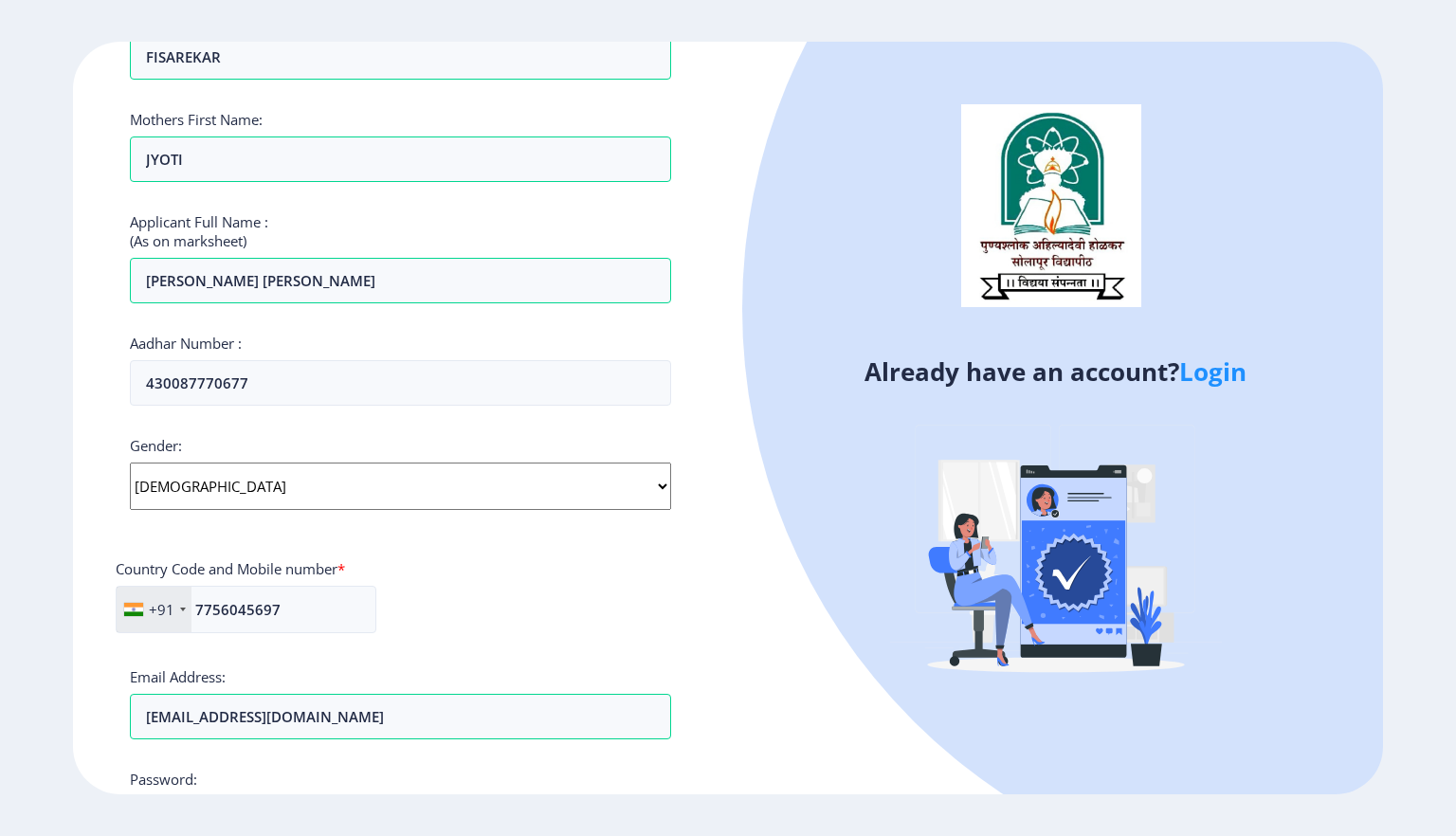 scroll, scrollTop: 478, scrollLeft: 0, axis: vertical 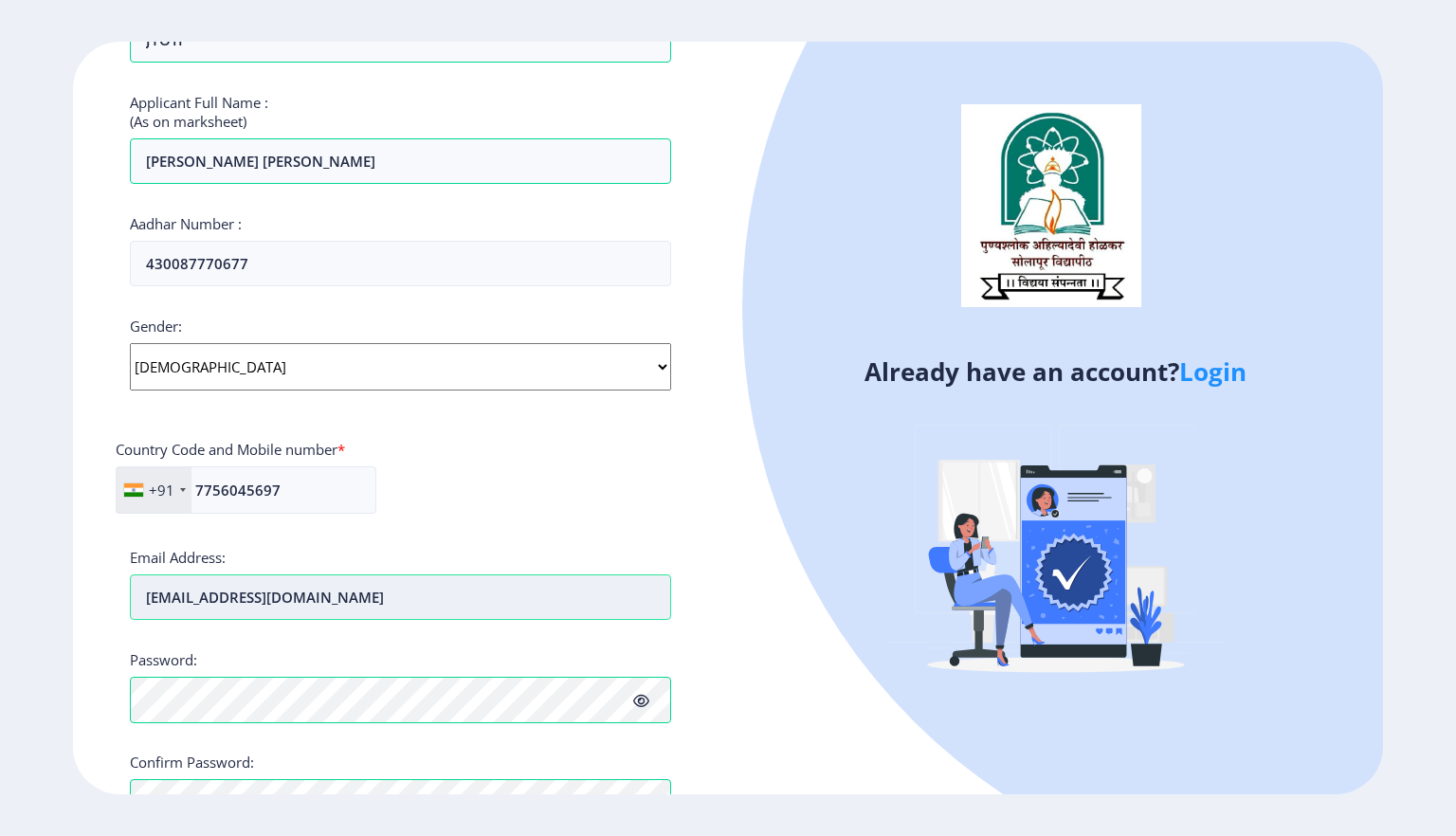 click on "[EMAIL_ADDRESS][DOMAIN_NAME]" at bounding box center (400, 597) 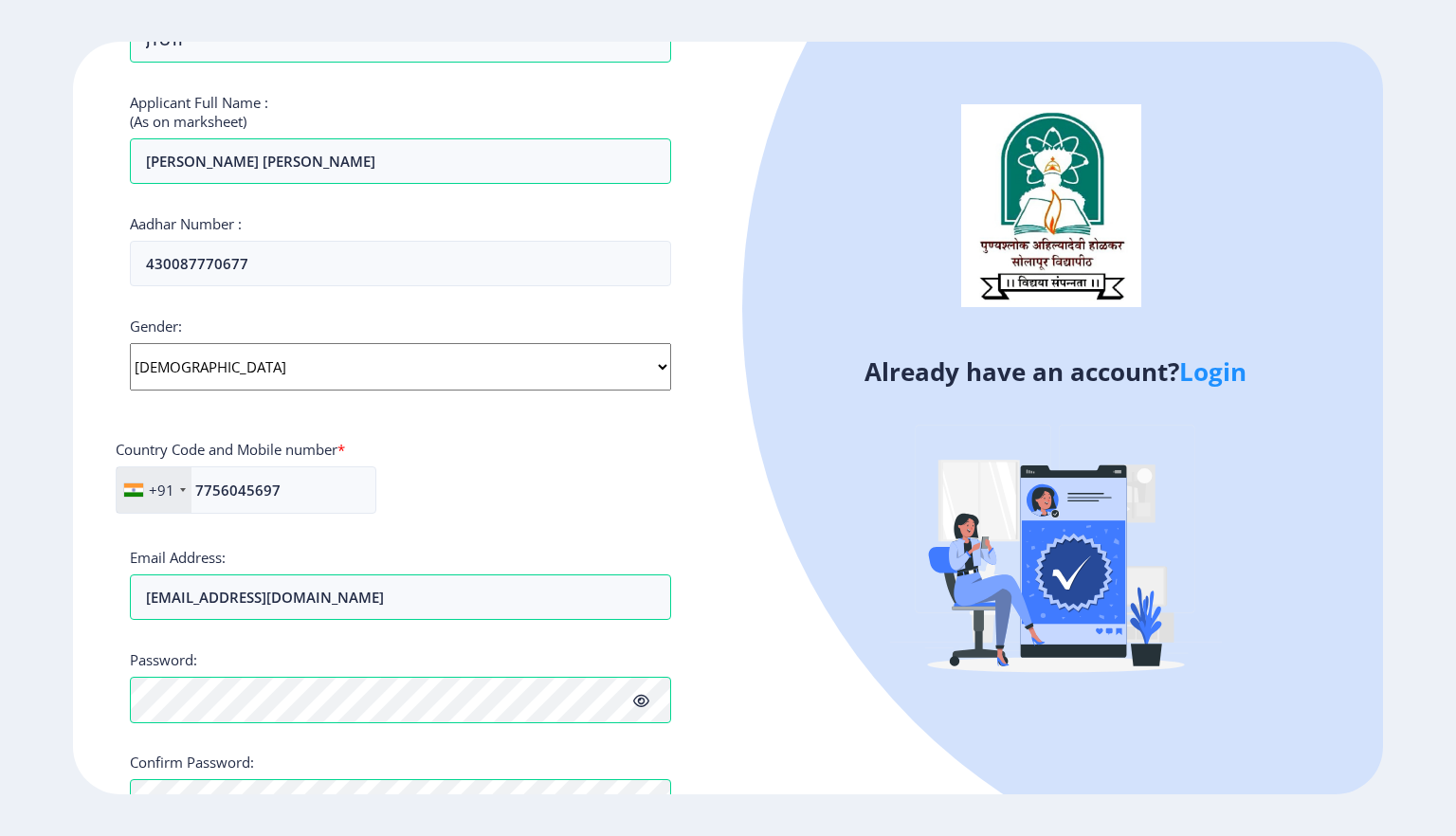 click on "Already have an account?  Login" 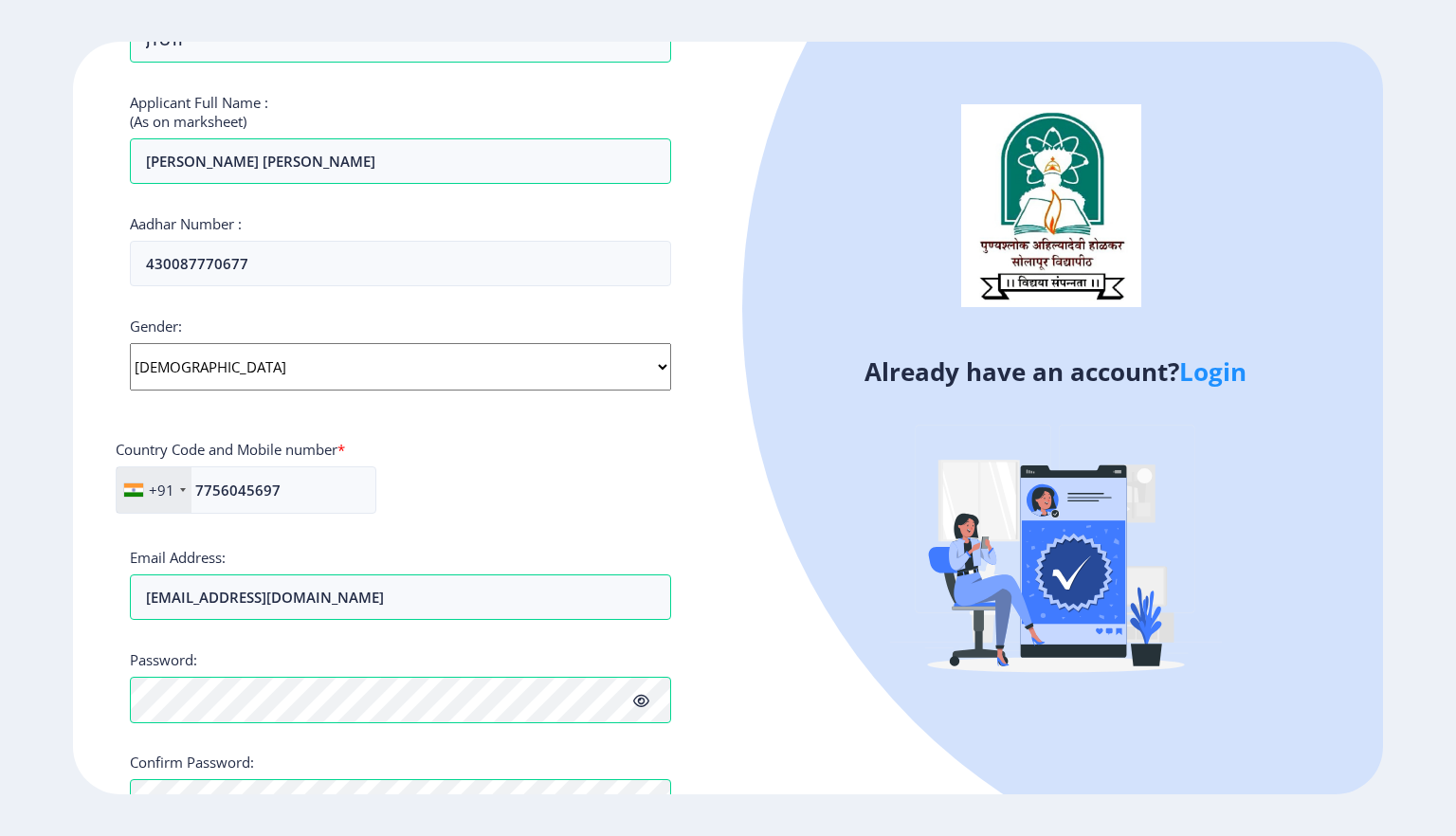 scroll, scrollTop: 620, scrollLeft: 0, axis: vertical 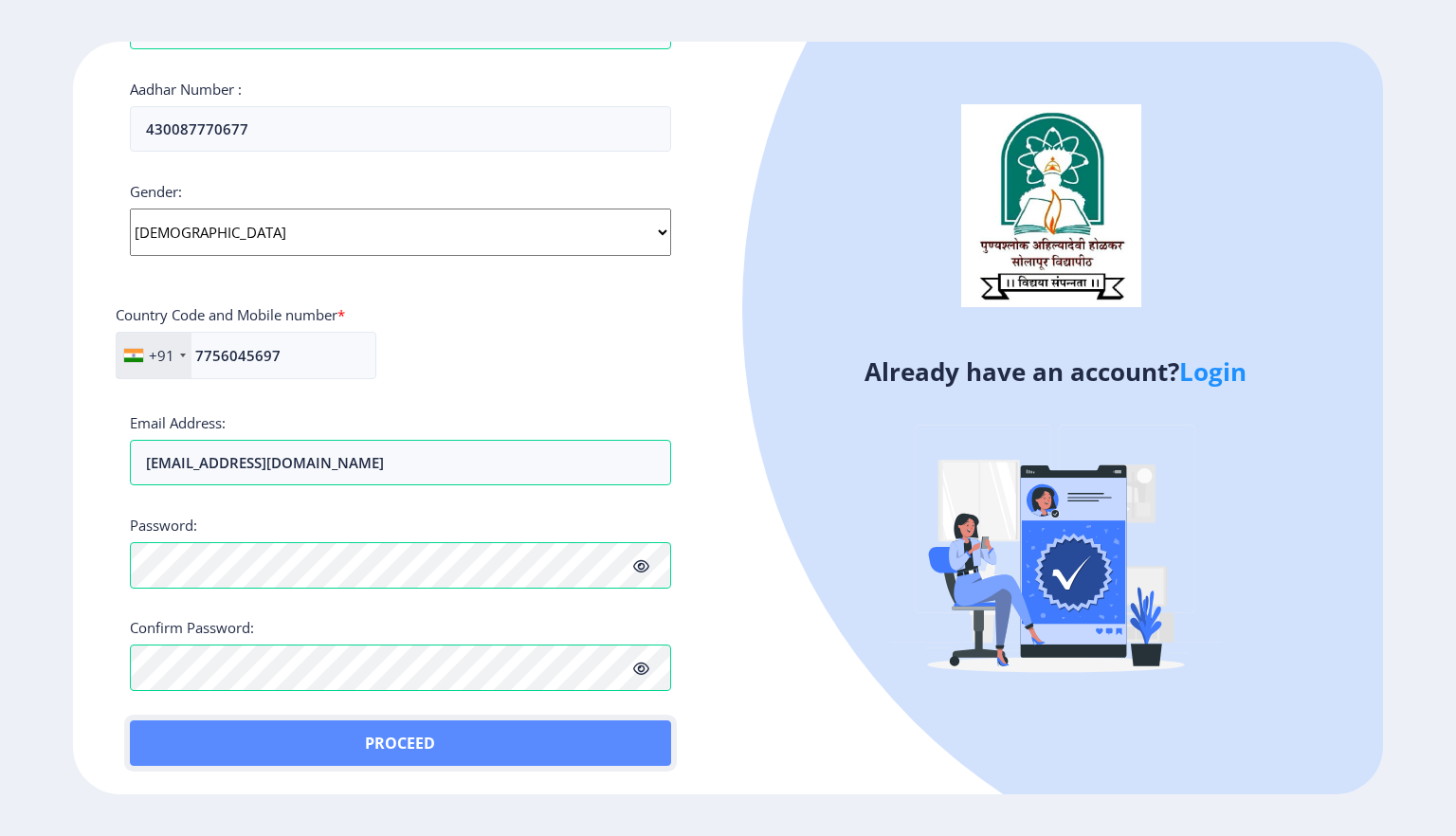 click on "Proceed" 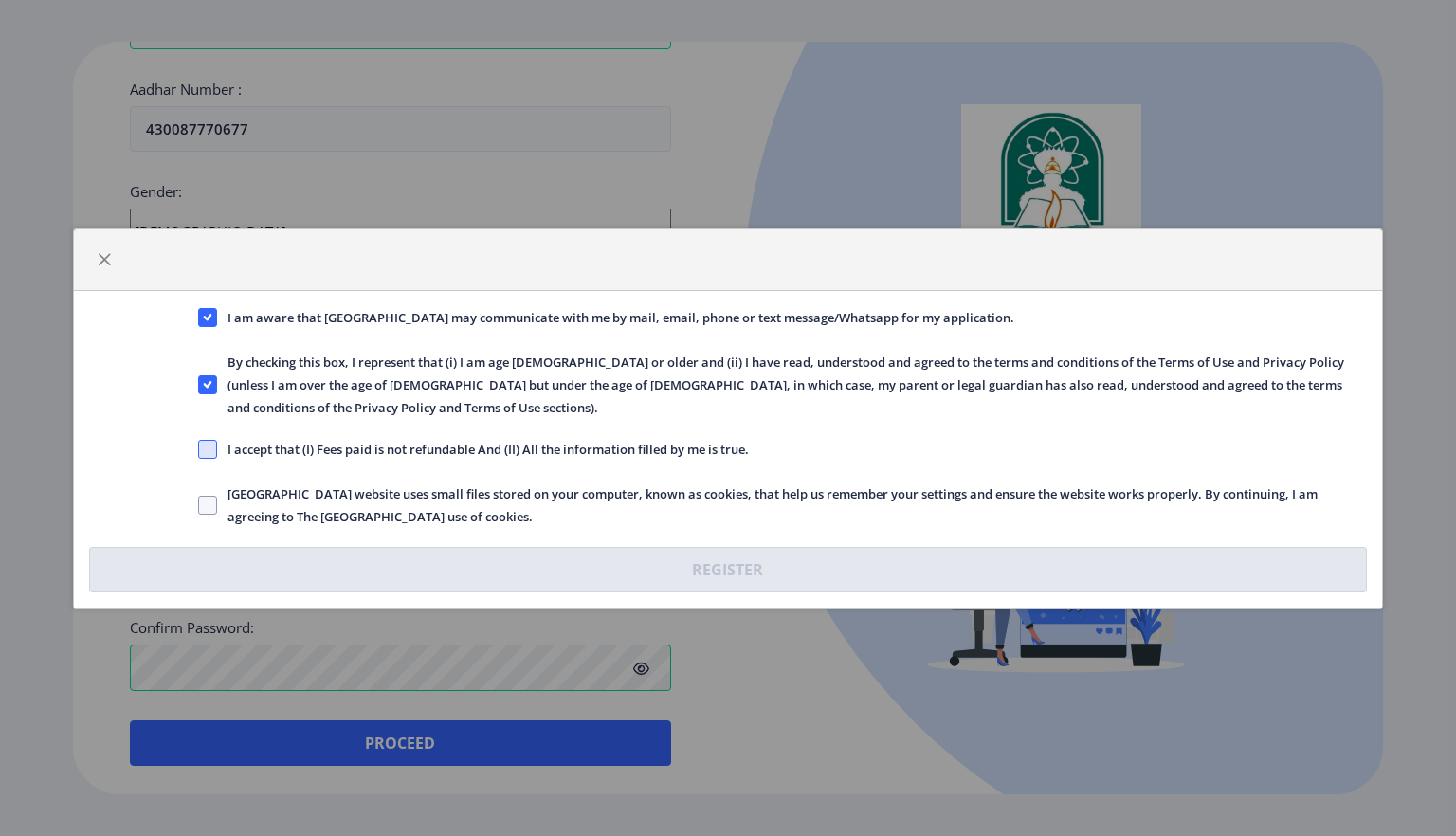 click 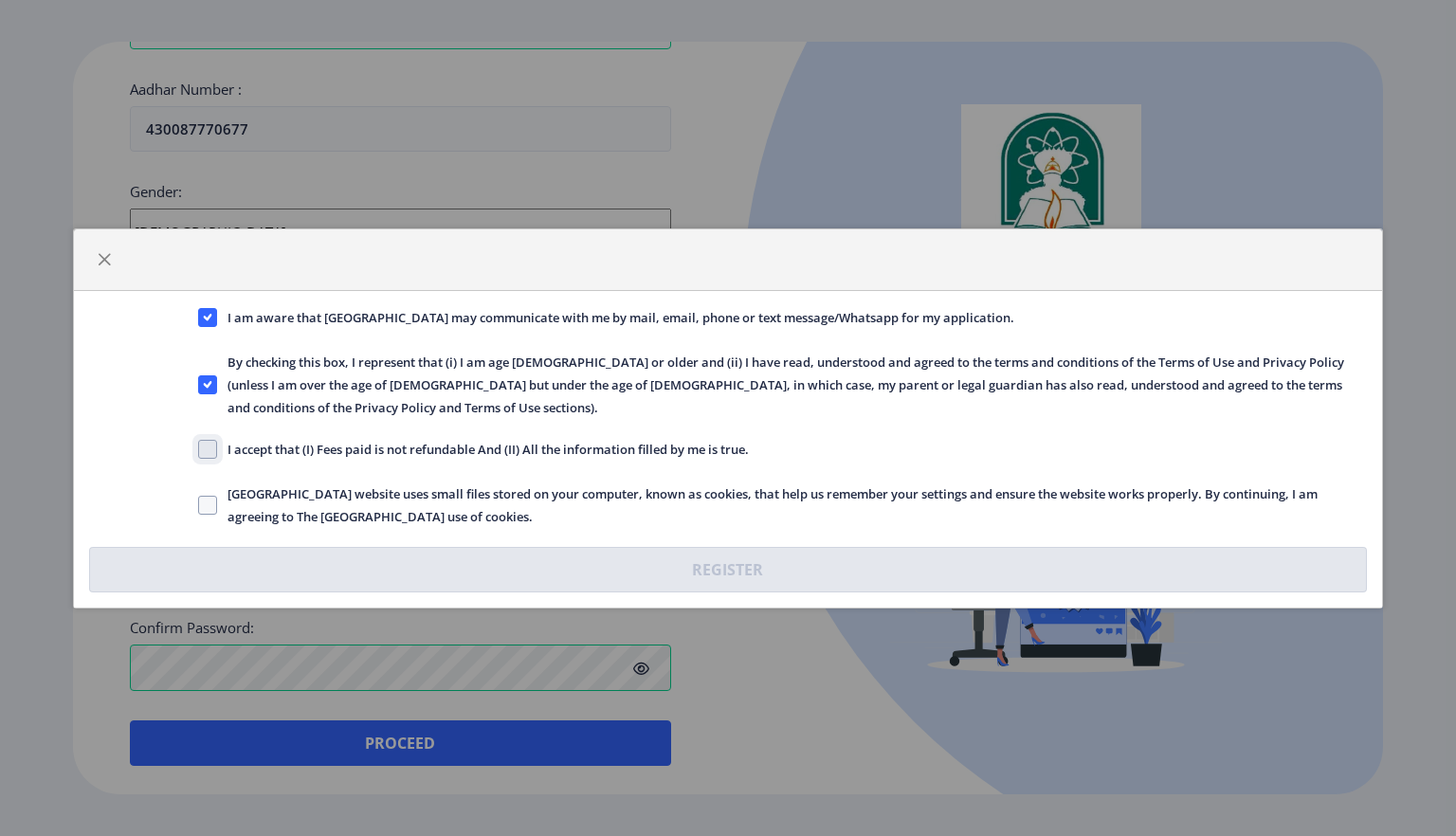 checkbox on "true" 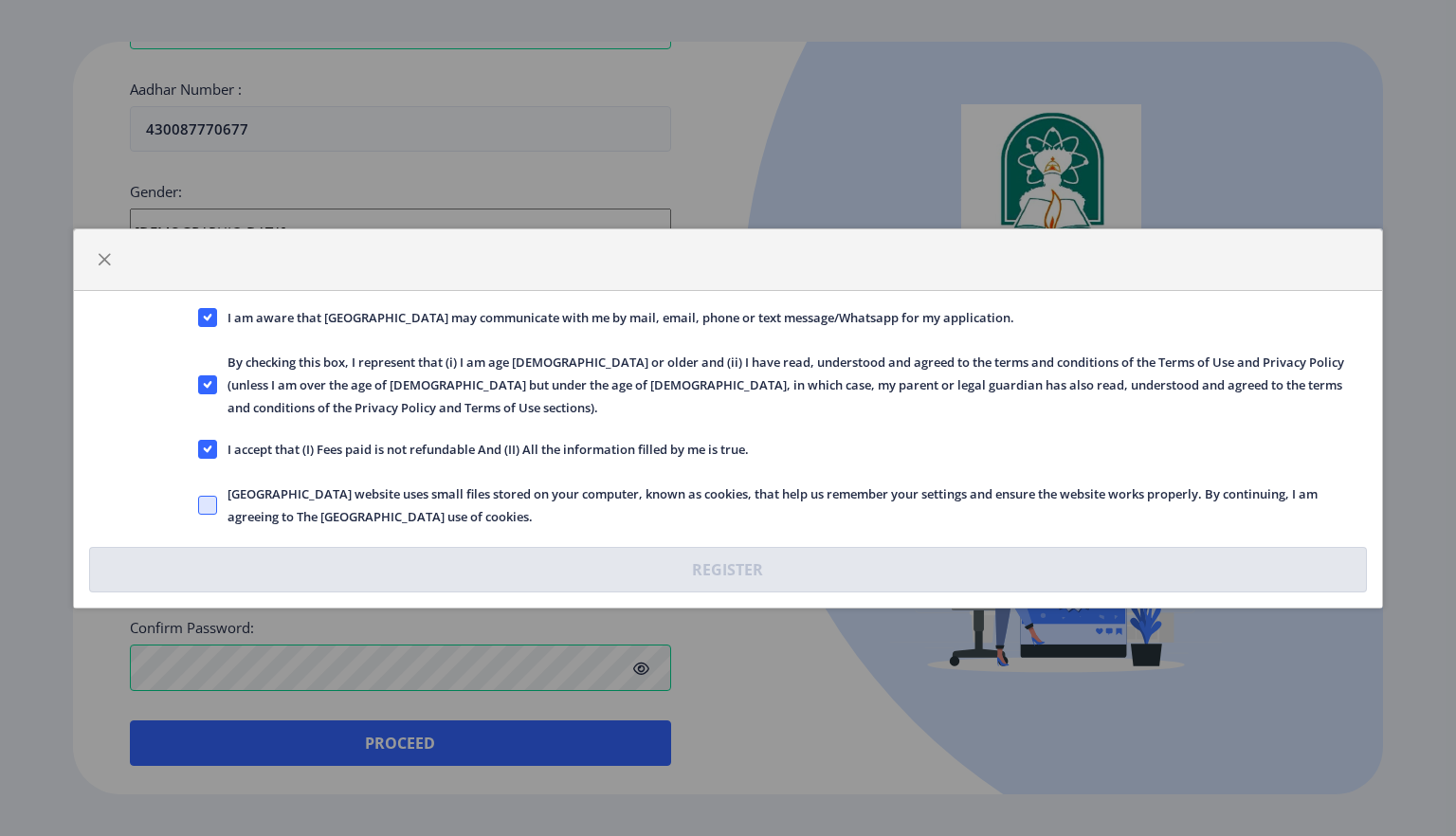 click 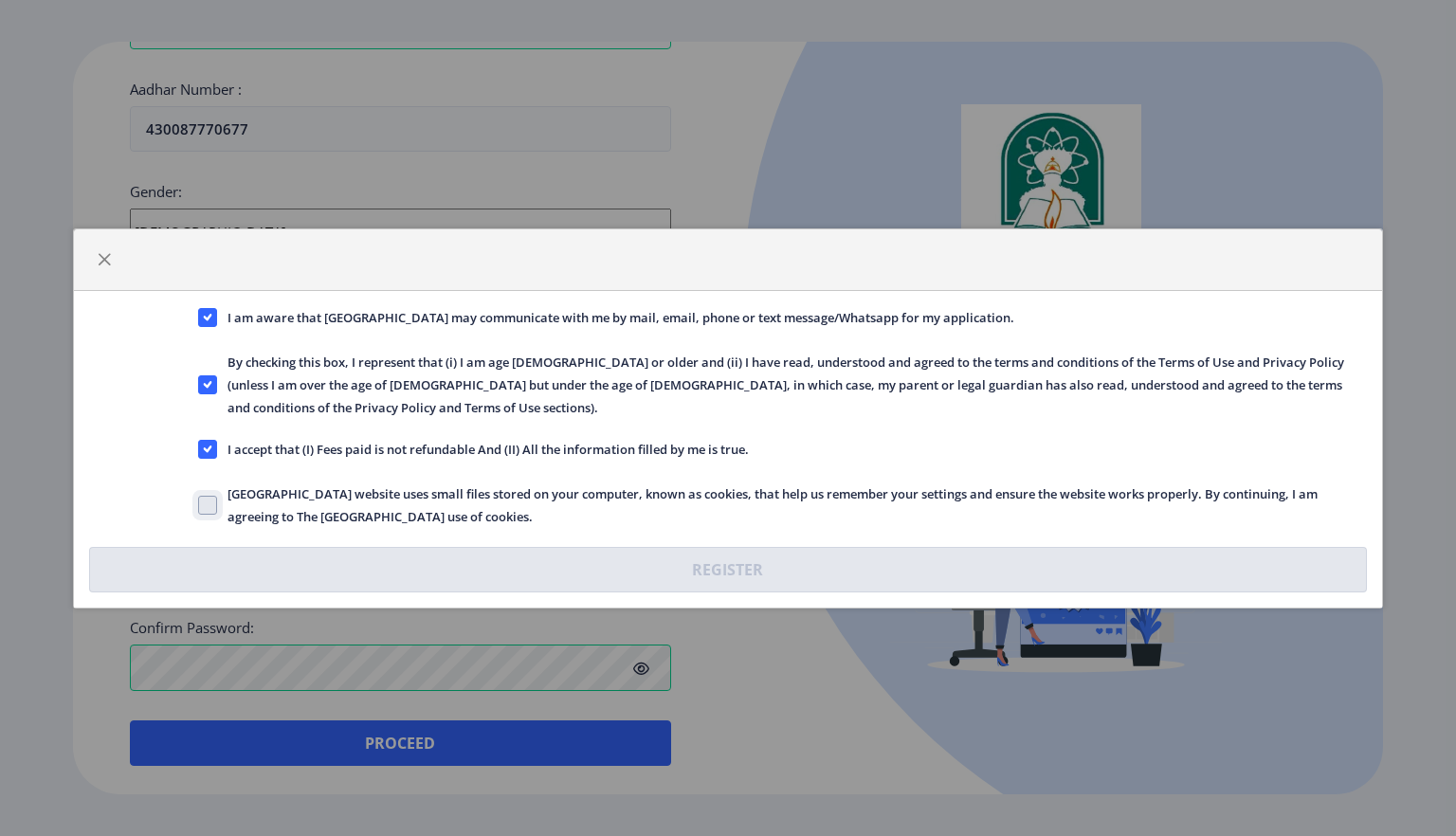 checkbox on "true" 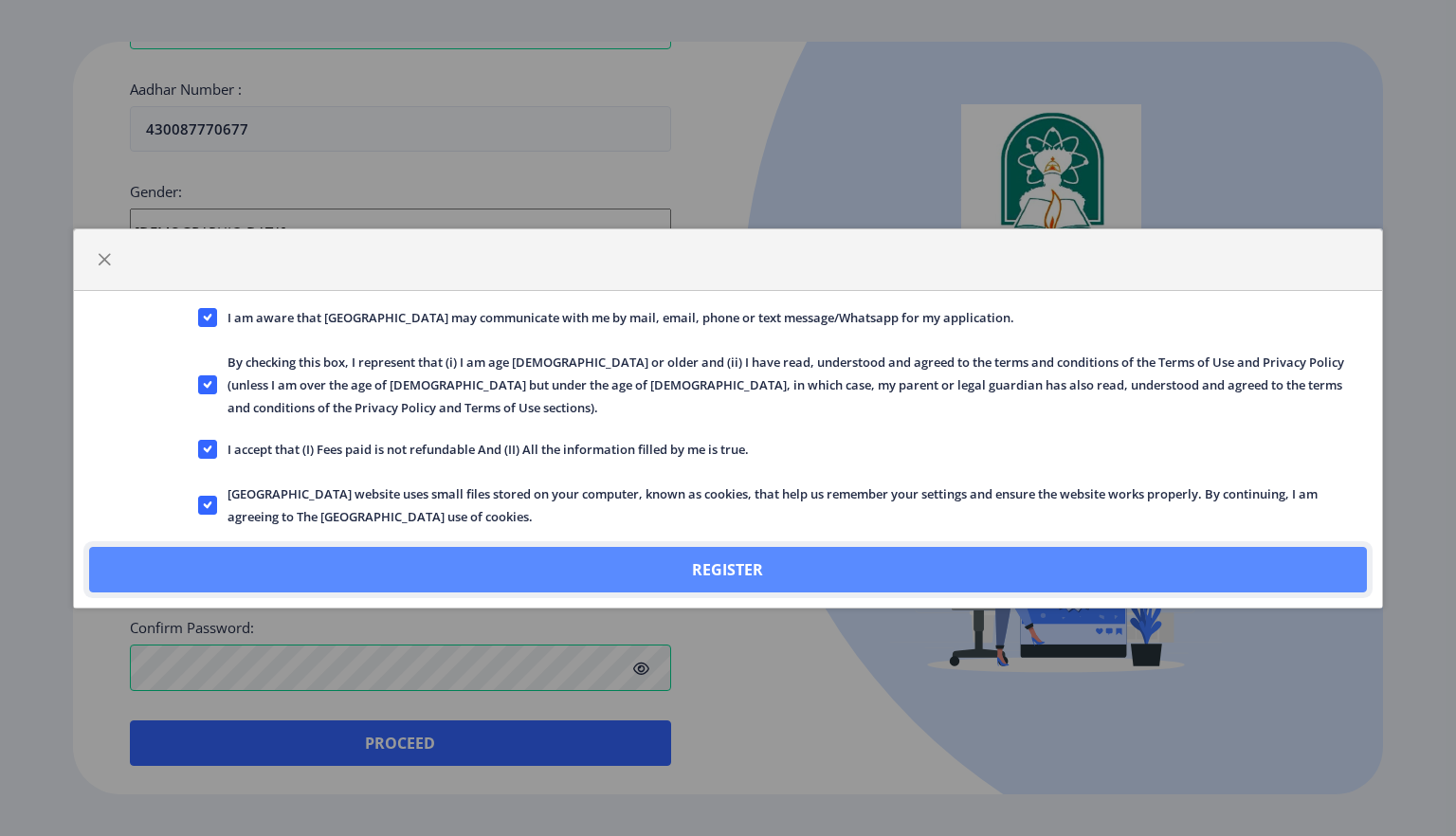 click on "Register" 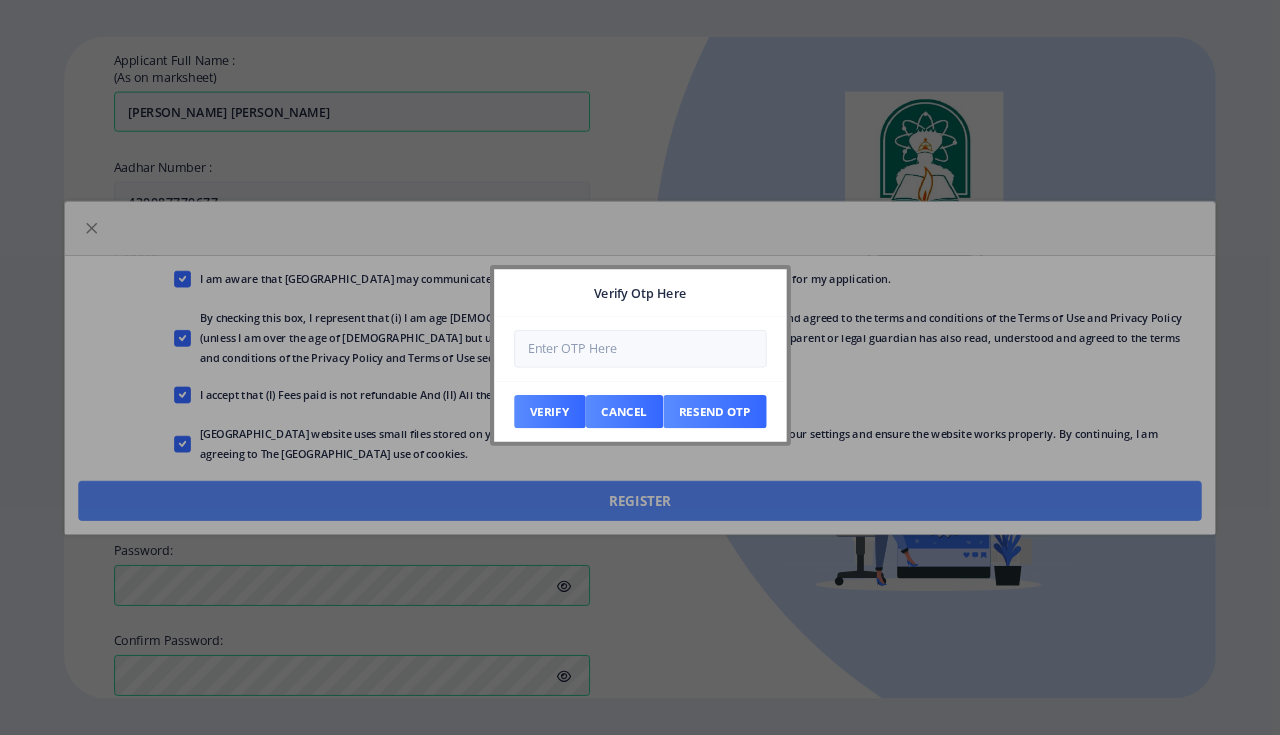 scroll, scrollTop: 769, scrollLeft: 0, axis: vertical 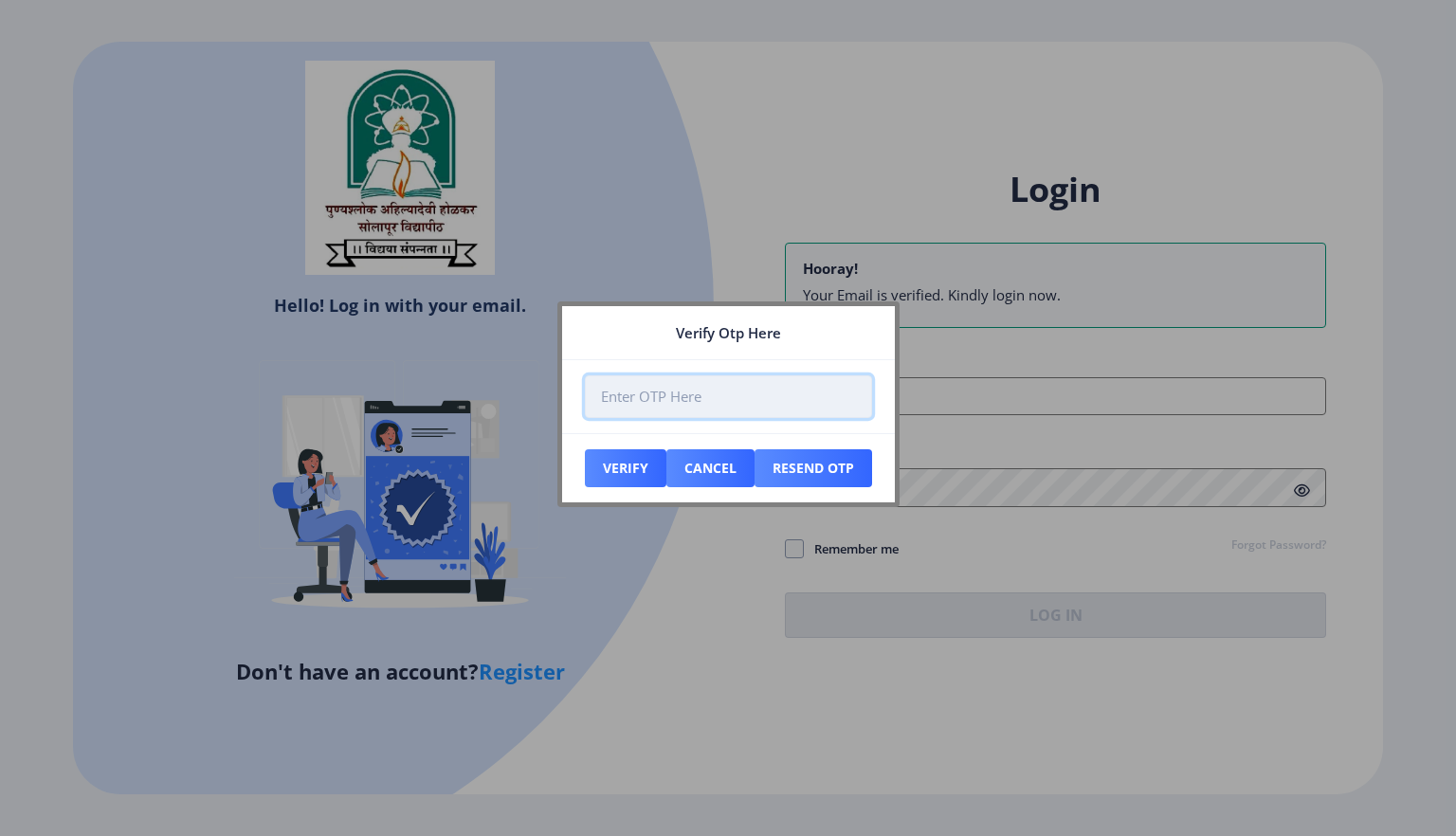 click at bounding box center (728, 396) 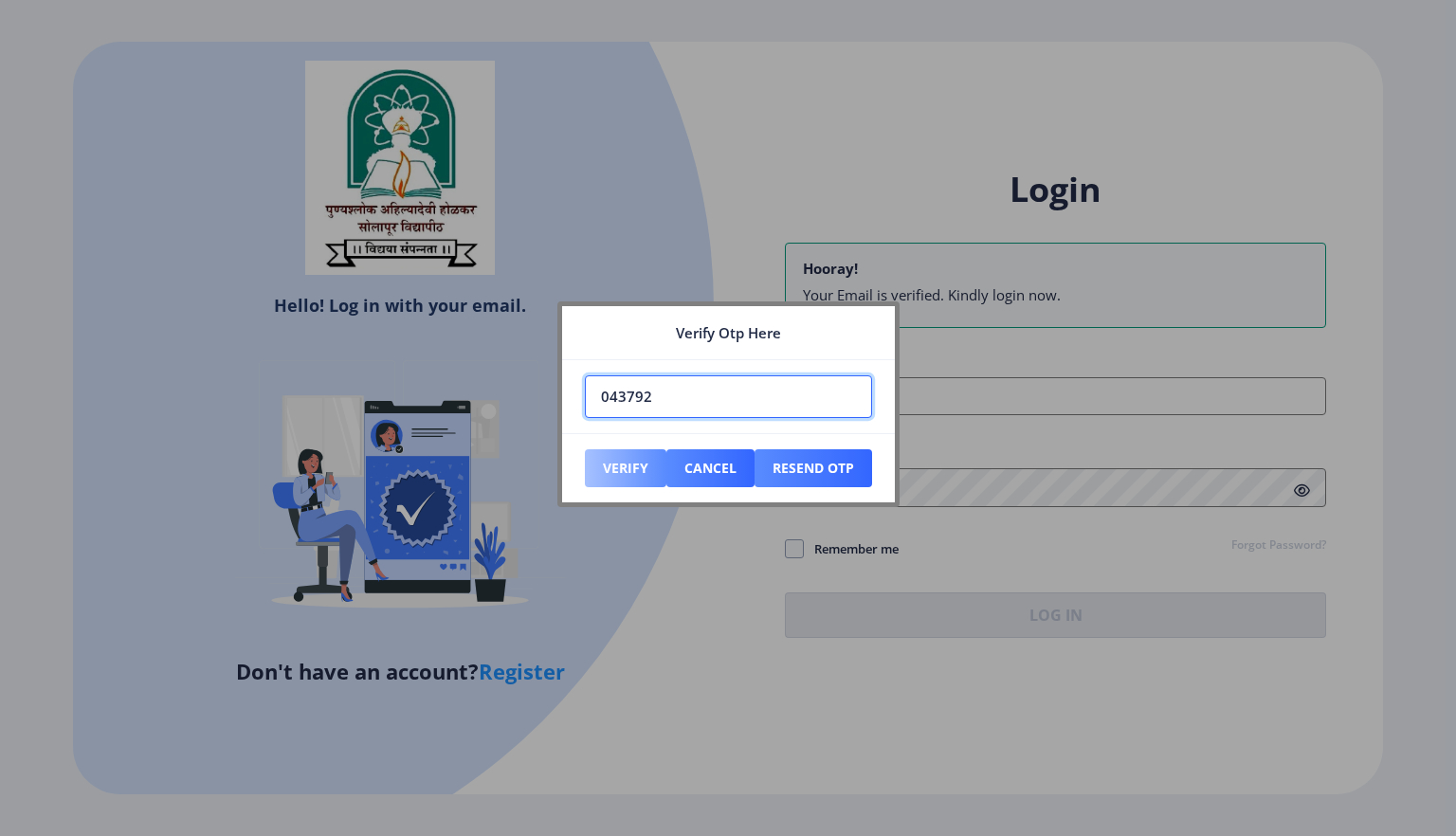 type on "043792" 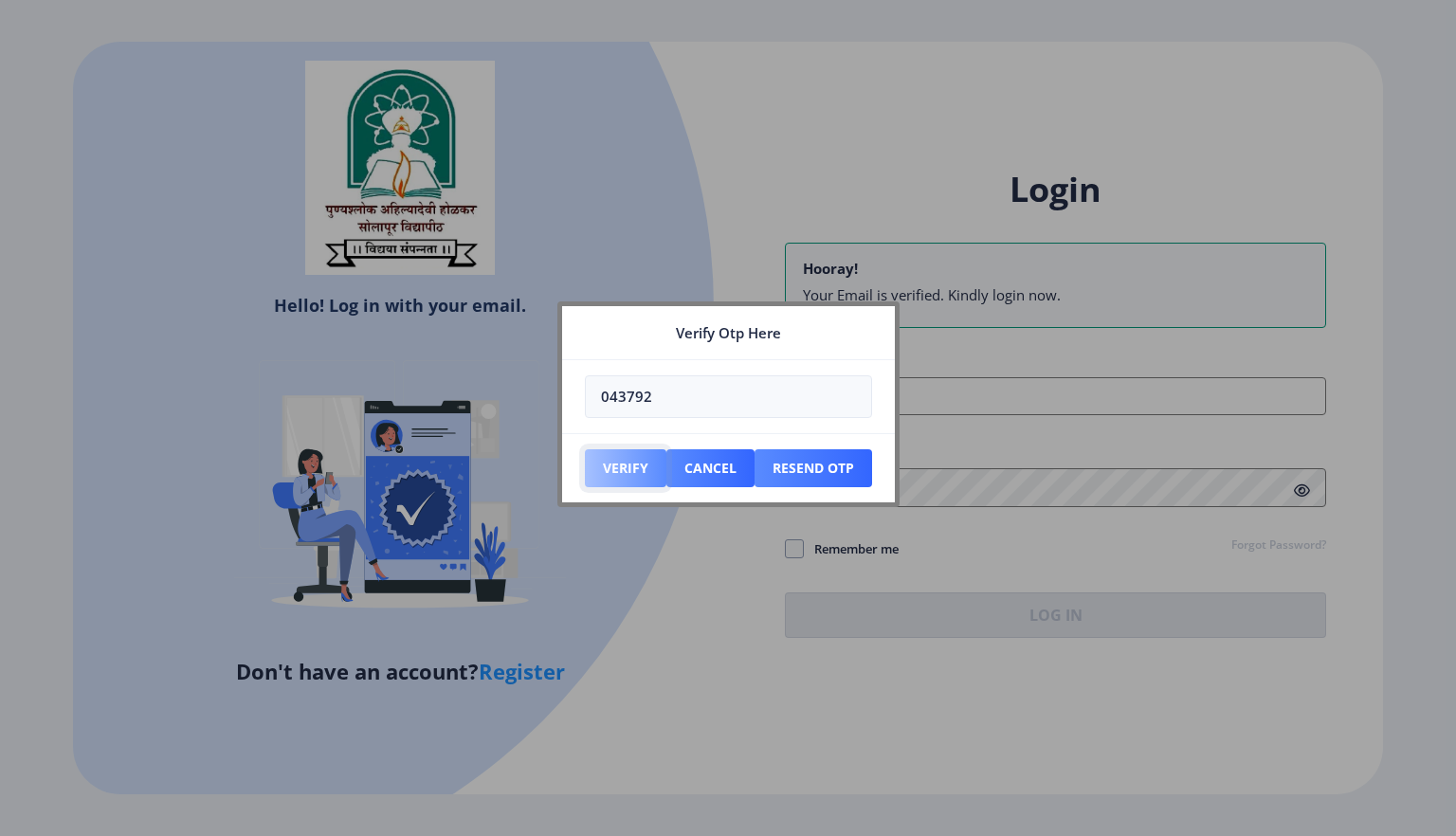 click on "Verify" at bounding box center [626, 468] 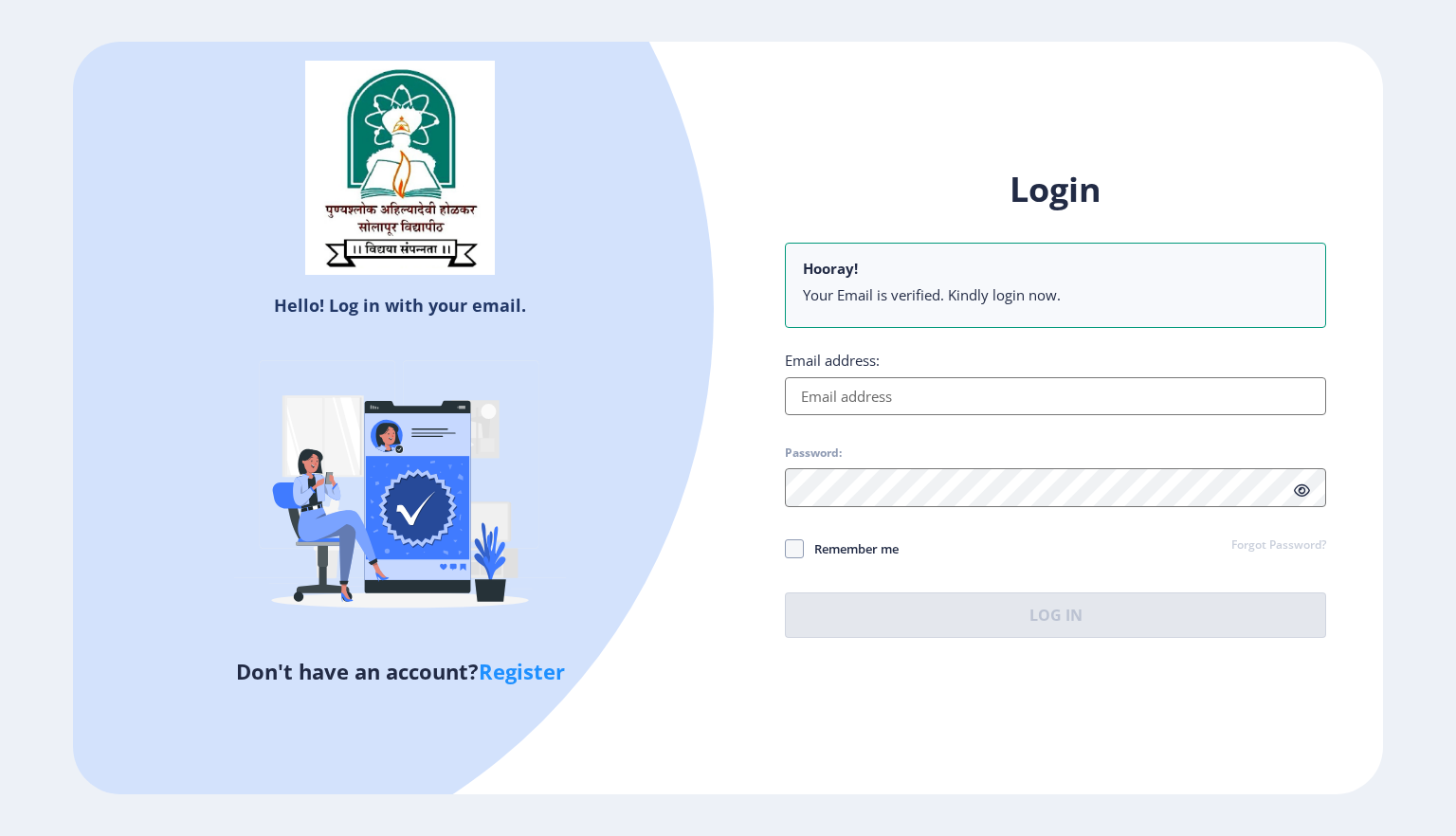 click on "Email address:" at bounding box center (1055, 396) 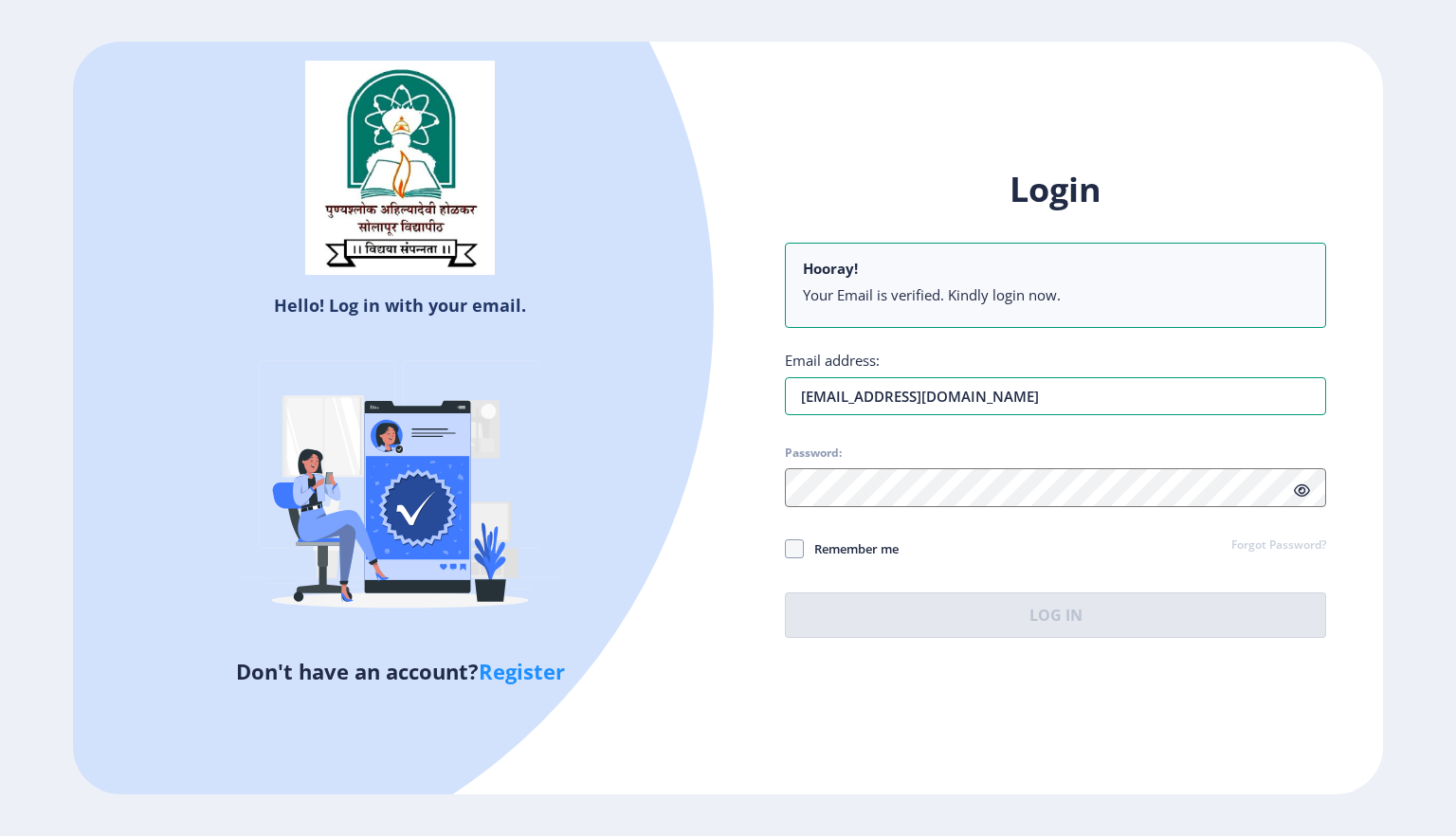 type on "[EMAIL_ADDRESS][DOMAIN_NAME]" 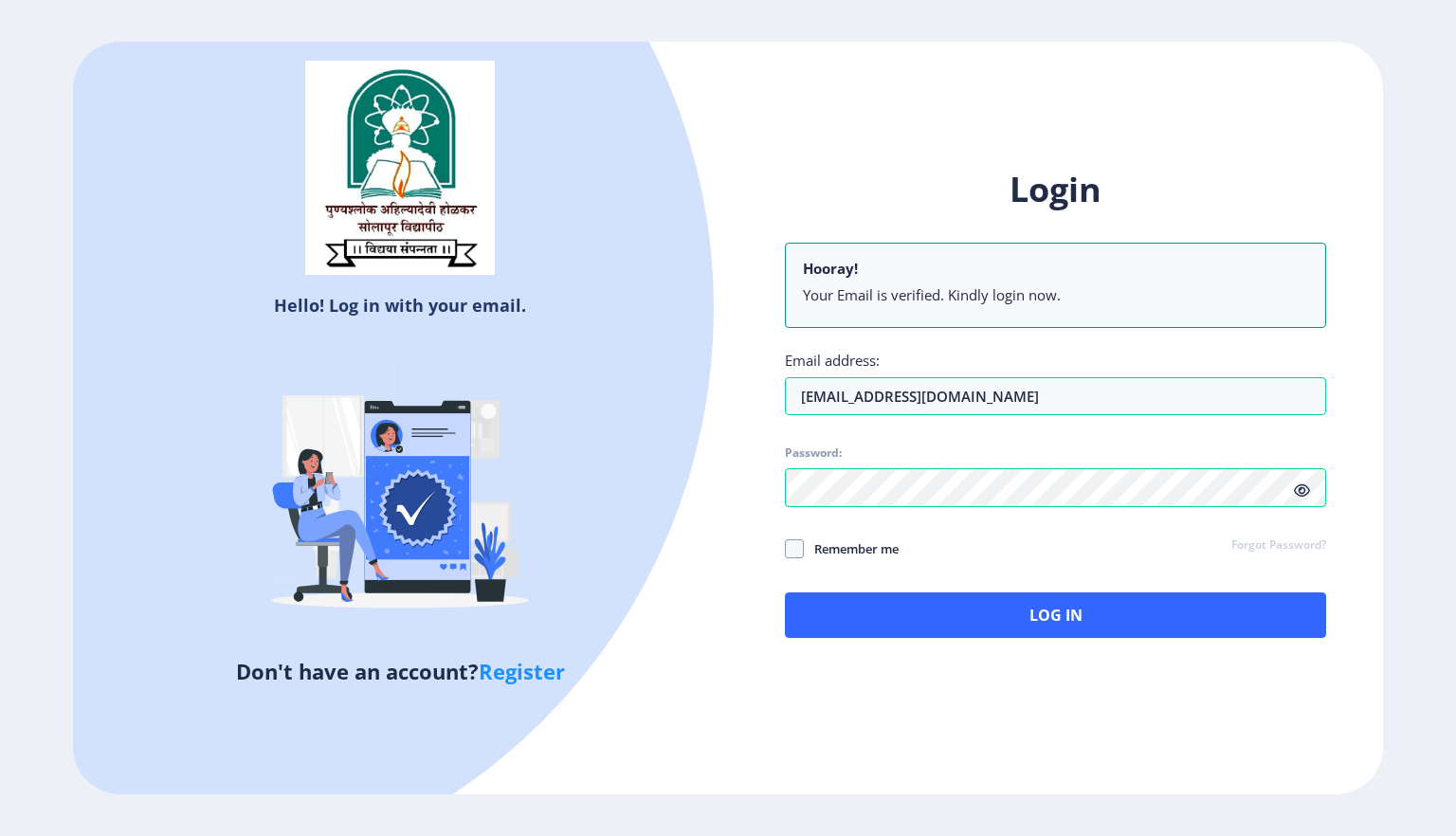 drag, startPoint x: 754, startPoint y: 736, endPoint x: 731, endPoint y: 832, distance: 98.71677 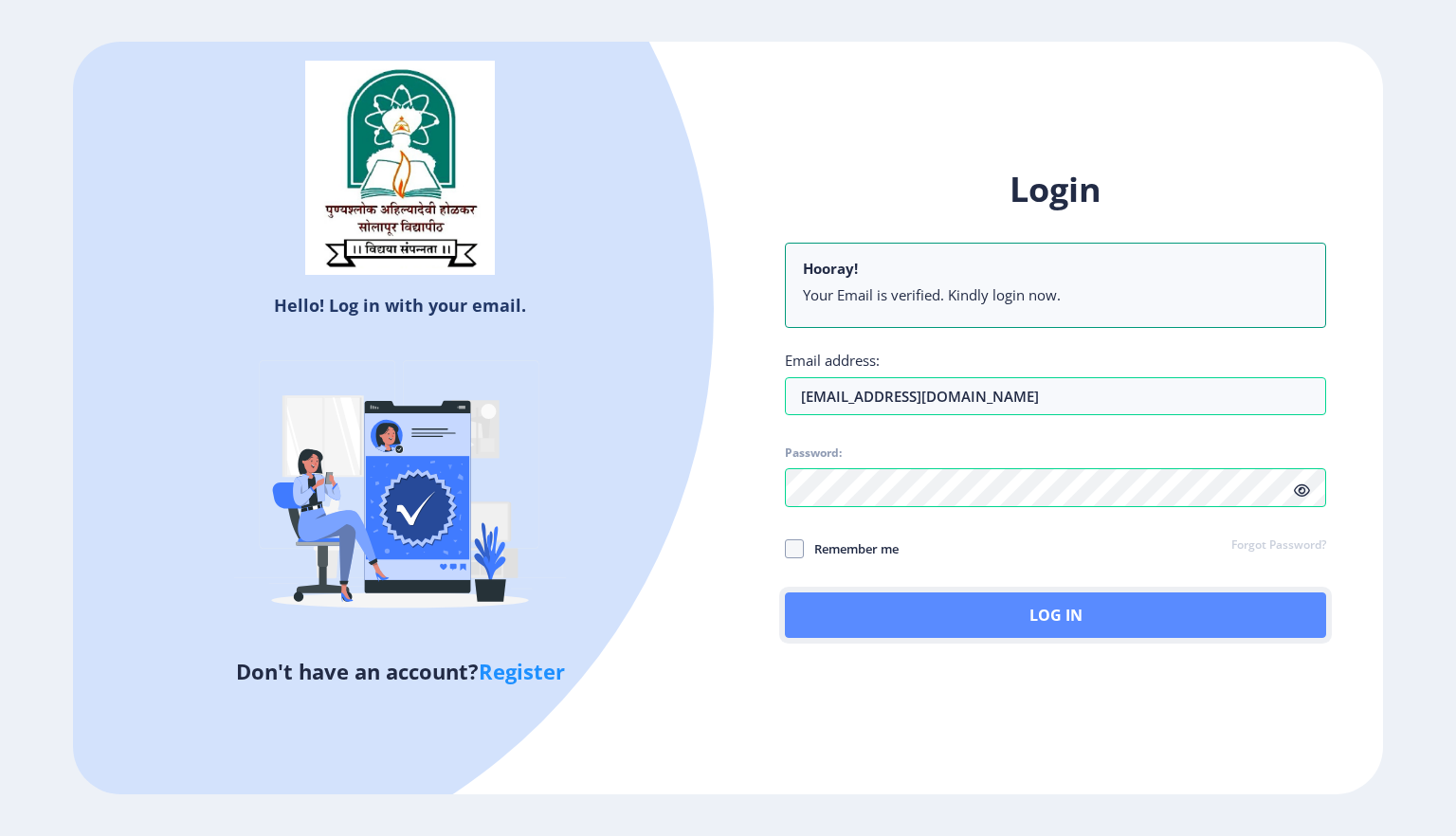 click on "Log In" 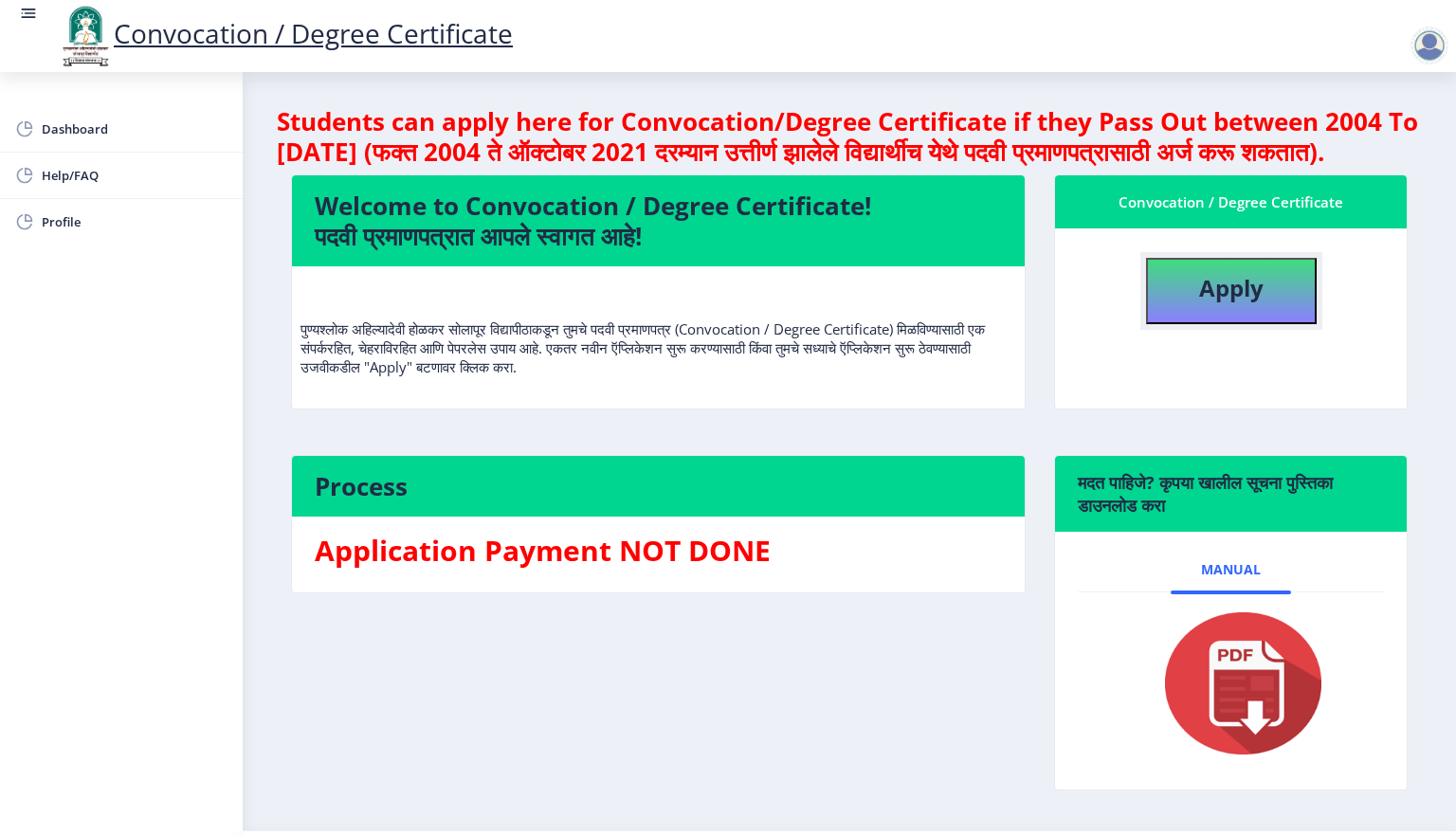 click on "Apply" 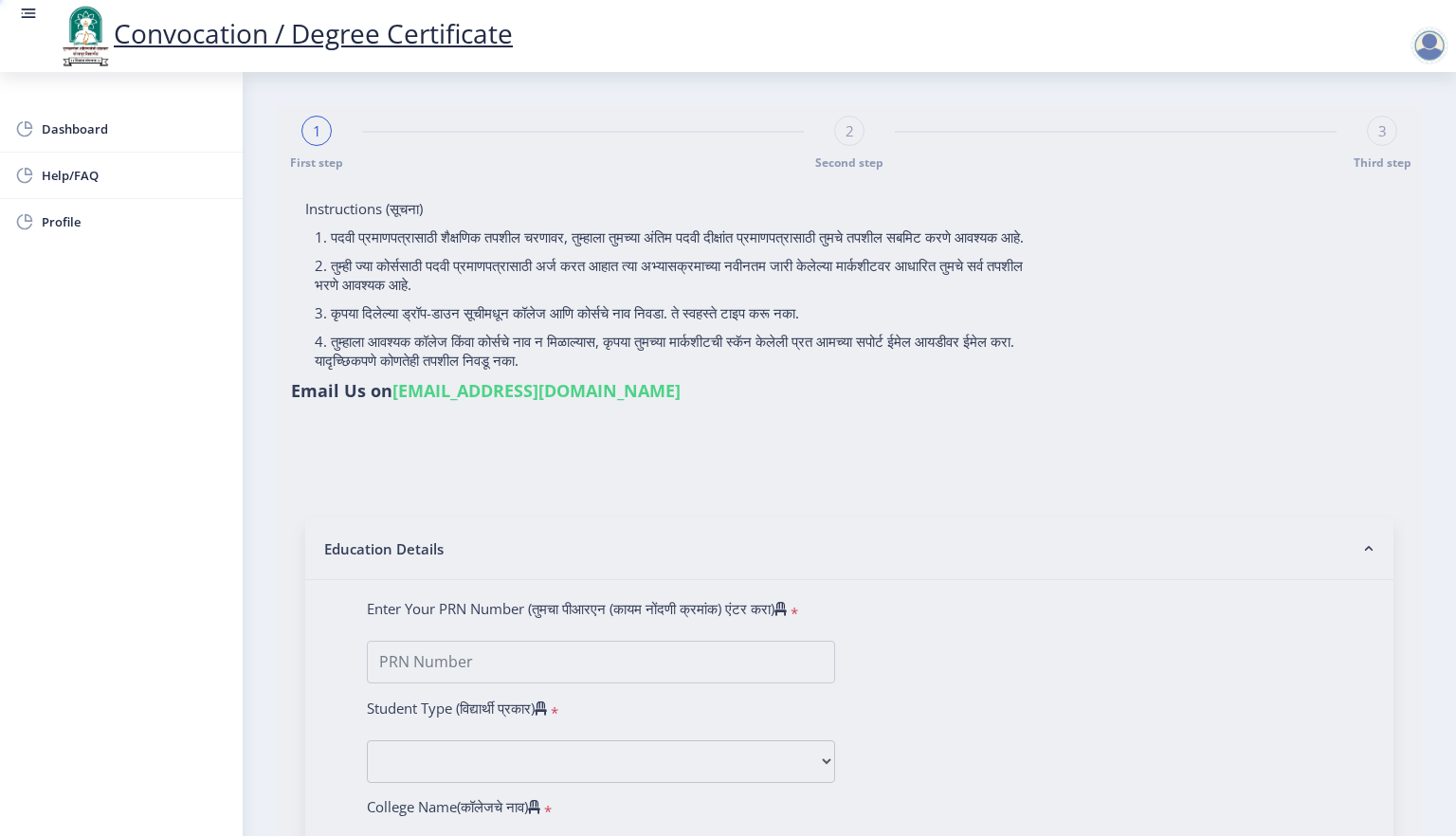 type on "[PERSON_NAME] [PERSON_NAME]" 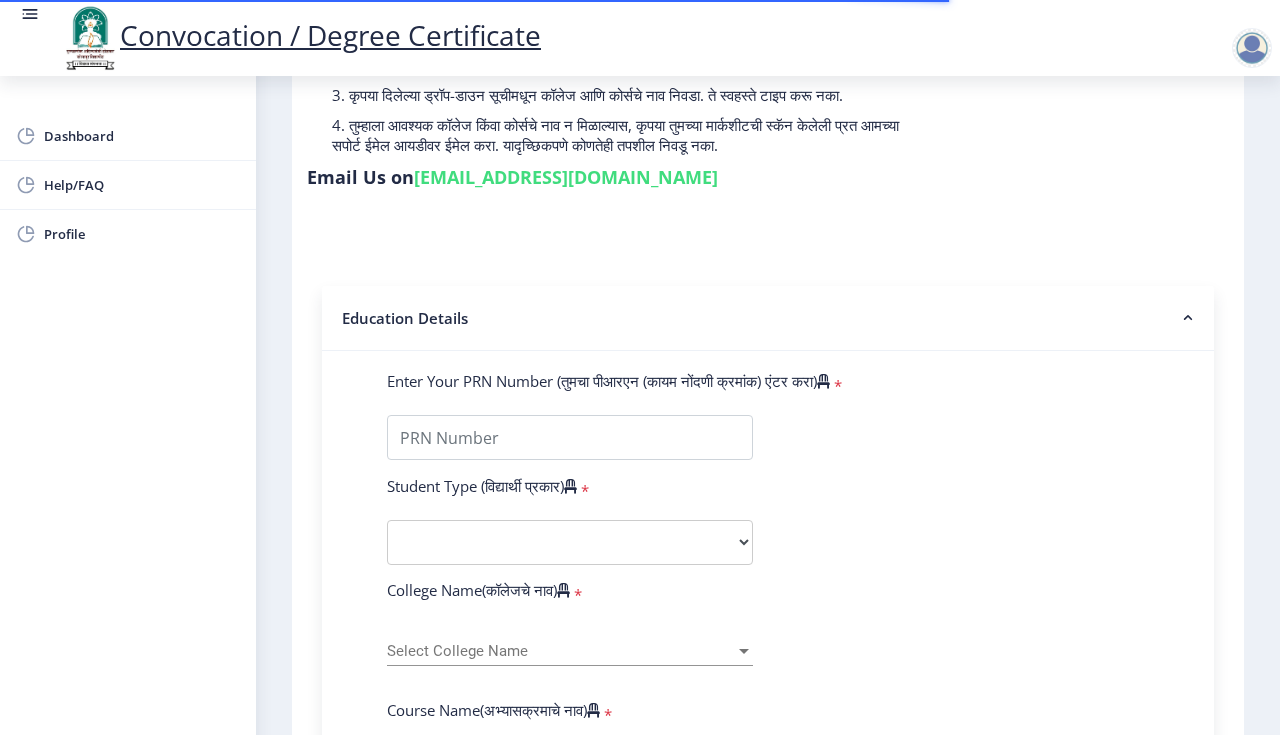 scroll, scrollTop: 383, scrollLeft: 0, axis: vertical 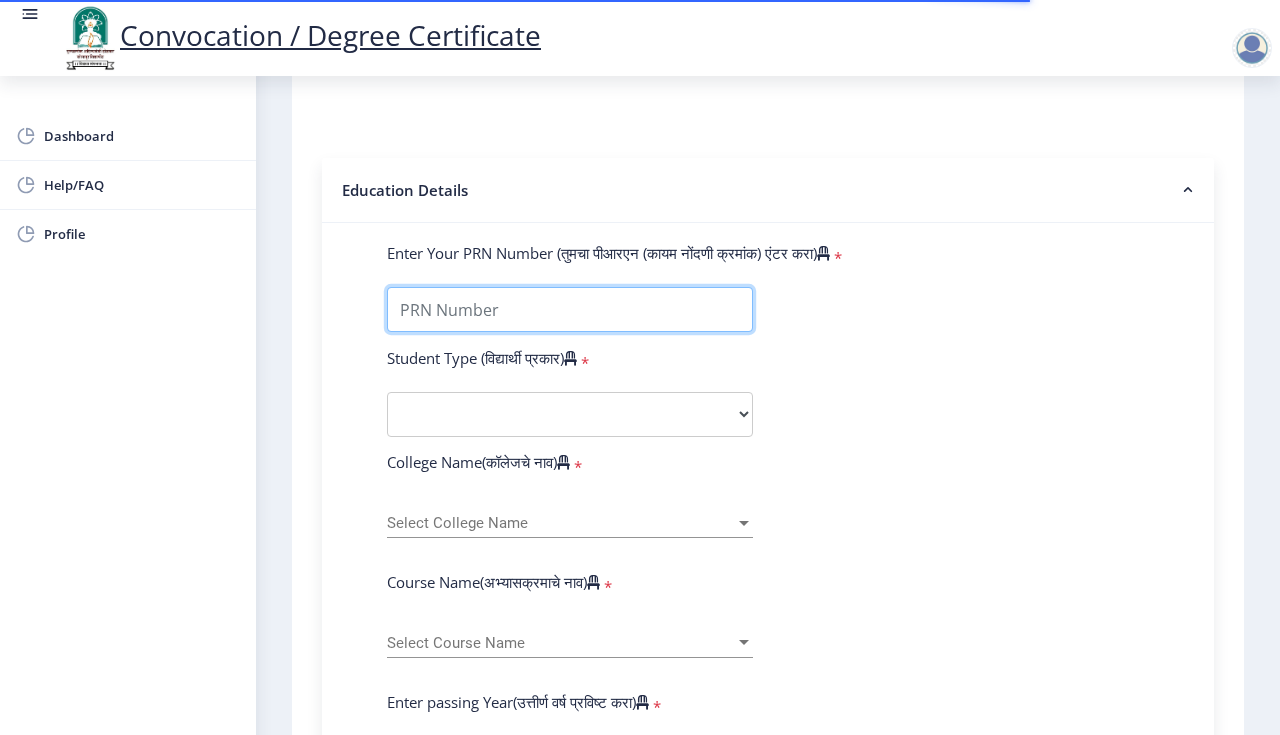 click on "Enter Your PRN Number (तुमचा पीआरएन (कायम नोंदणी क्रमांक) एंटर करा)" at bounding box center [570, 309] 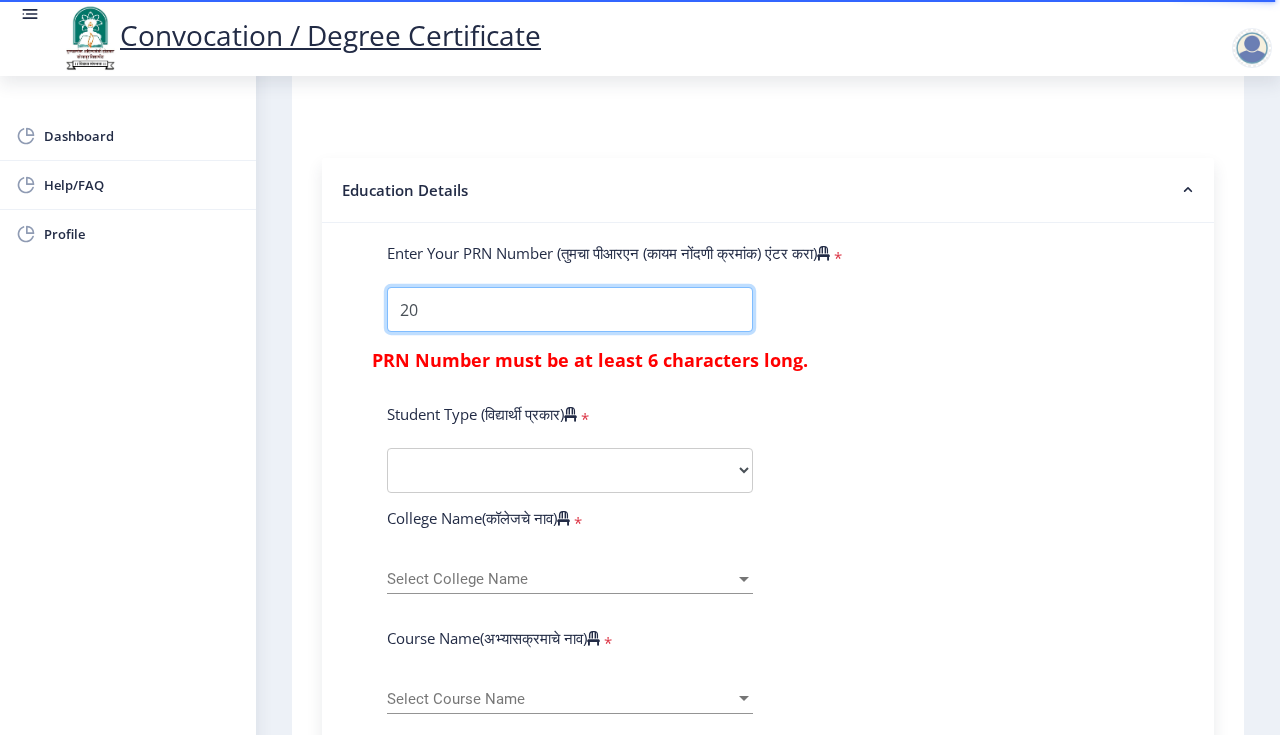 type on "2" 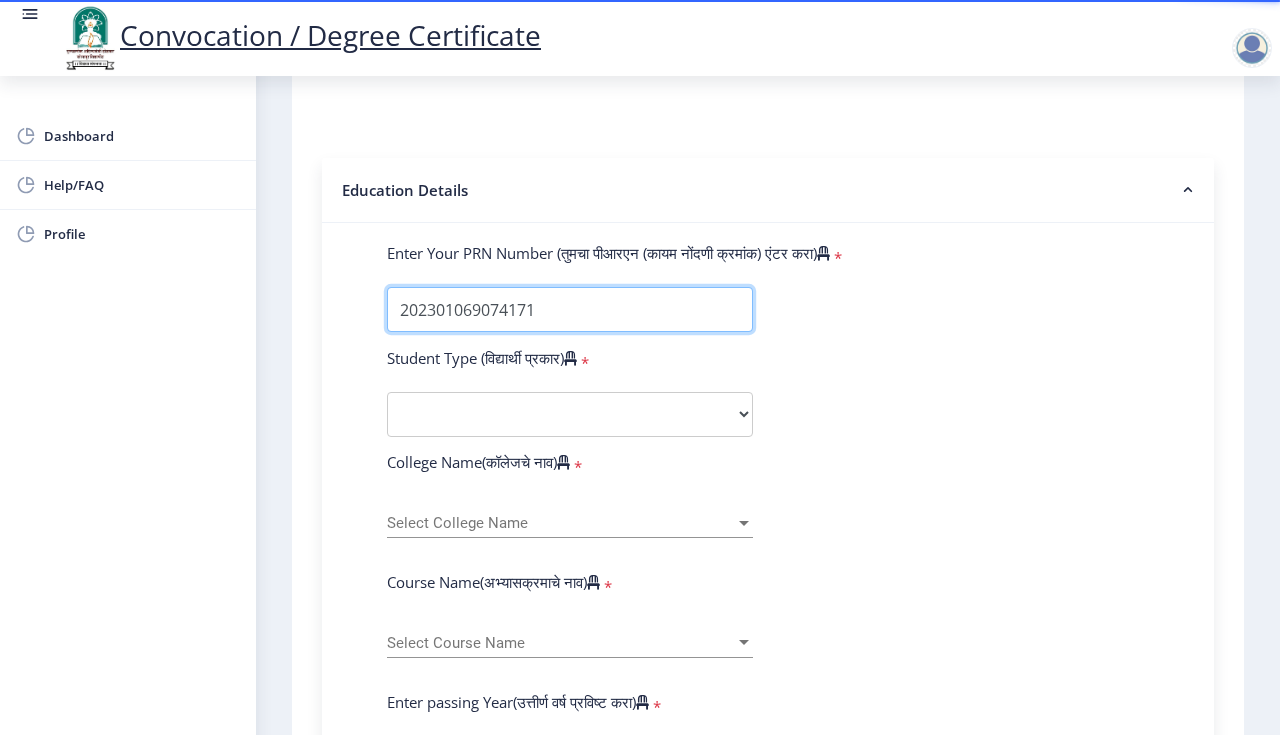 type on "202301069074171" 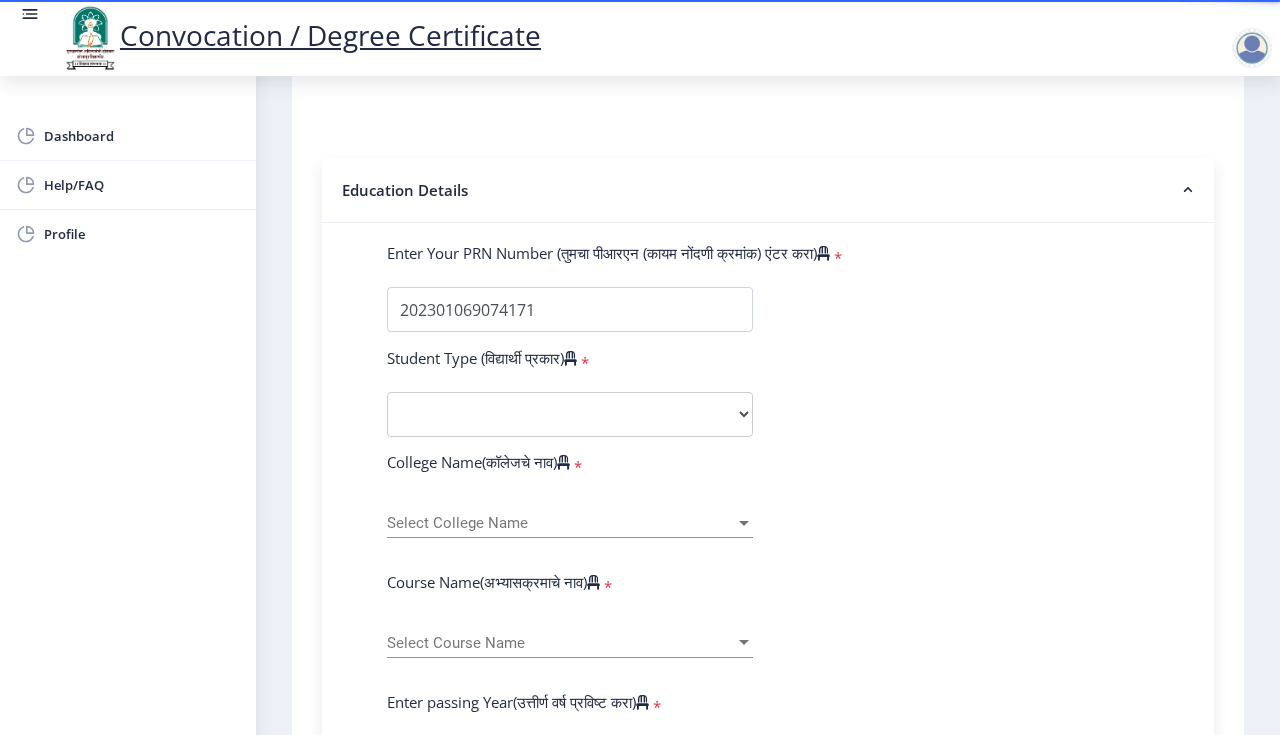 drag, startPoint x: 953, startPoint y: 499, endPoint x: 529, endPoint y: 443, distance: 427.68213 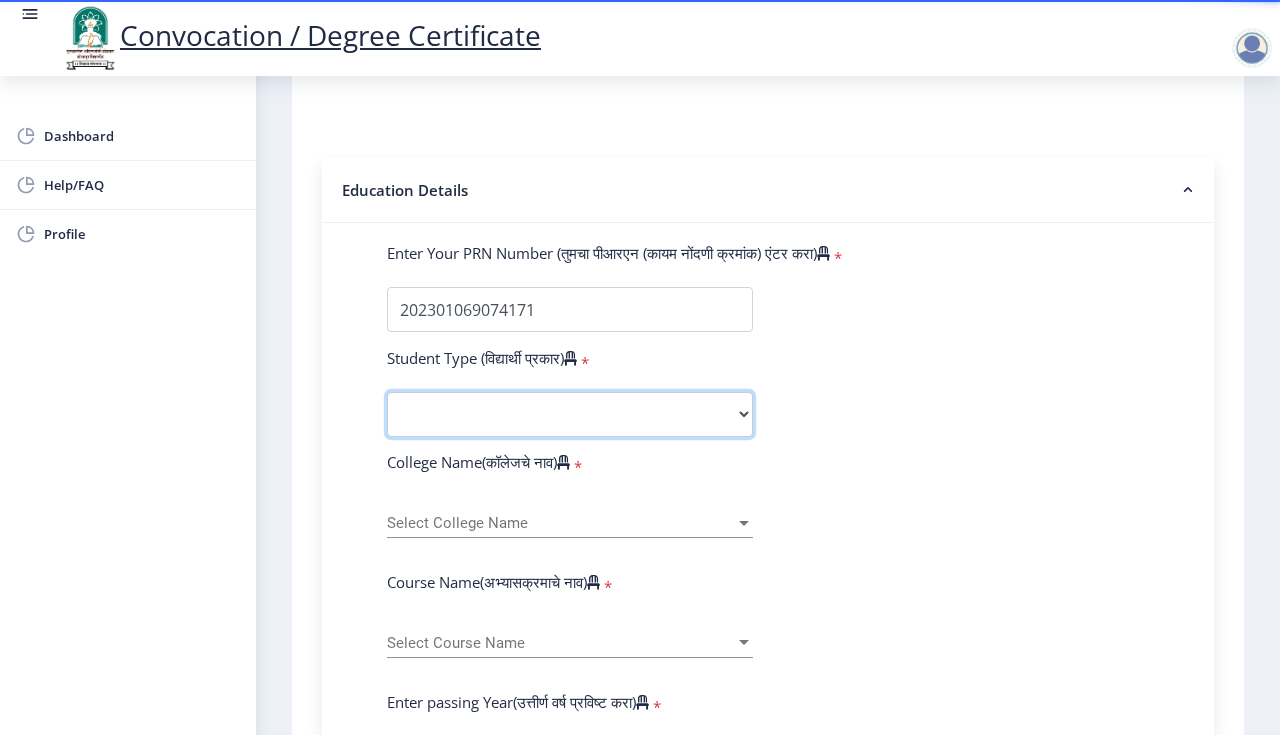 click on "Select Student Type Regular External" at bounding box center [570, 414] 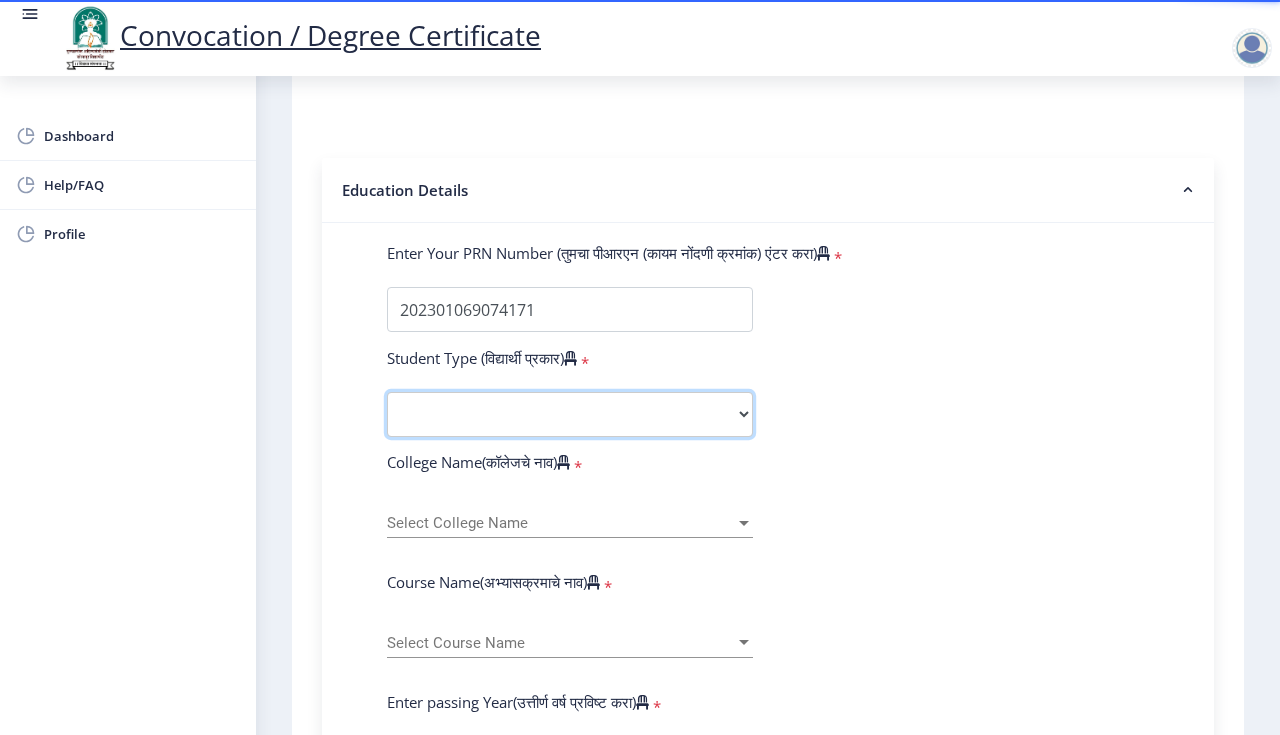 select on "Regular" 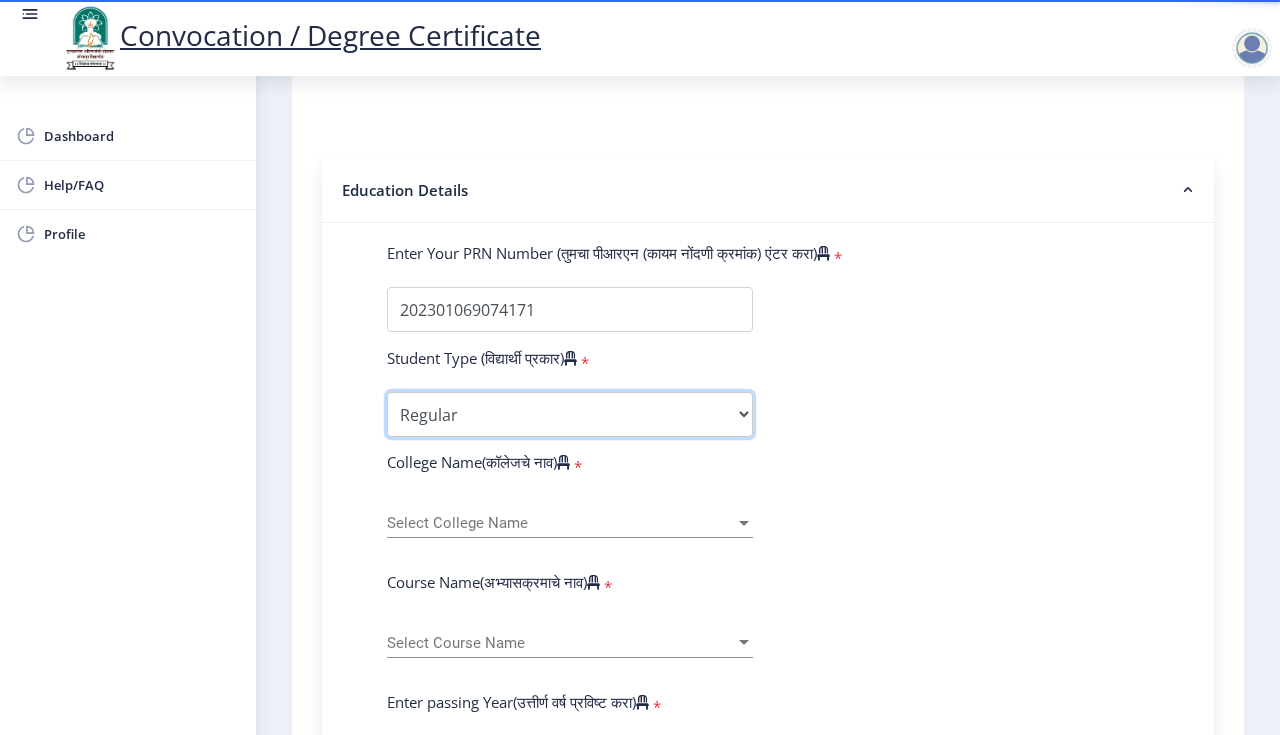 click on "Regular" at bounding box center (0, 0) 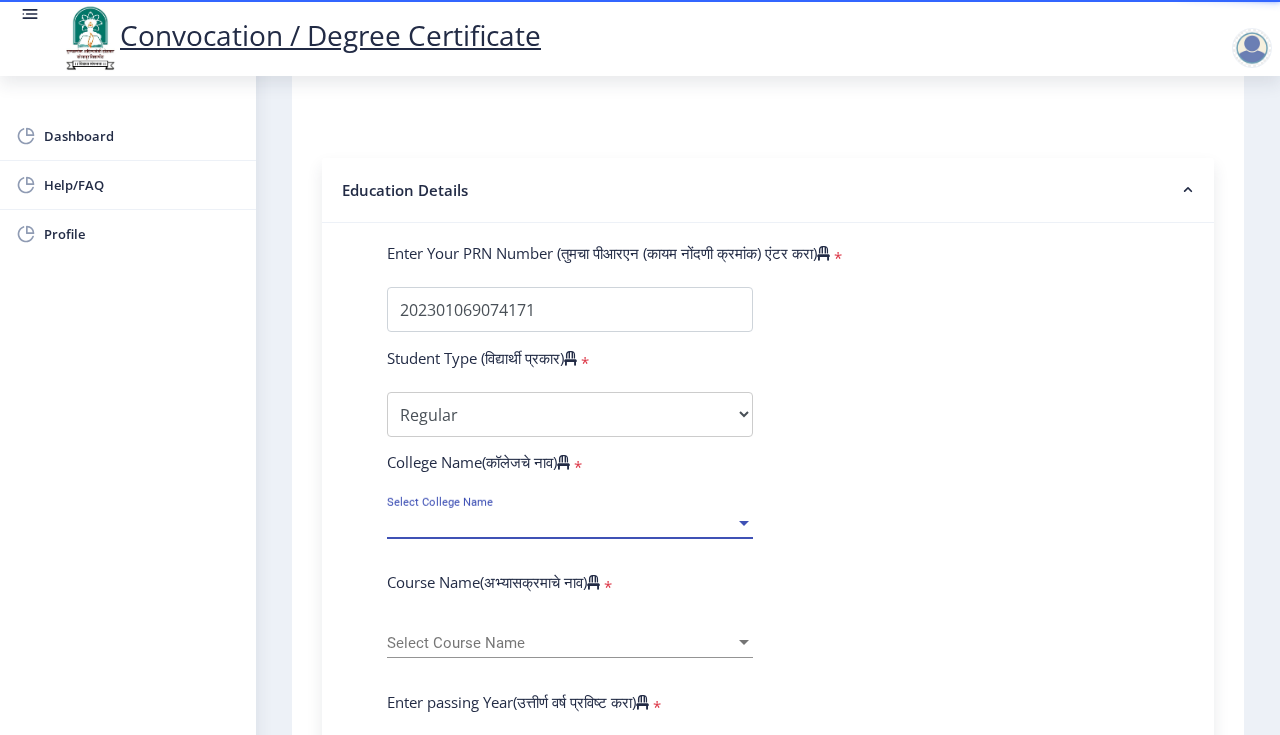 click on "Select College Name" at bounding box center (561, 523) 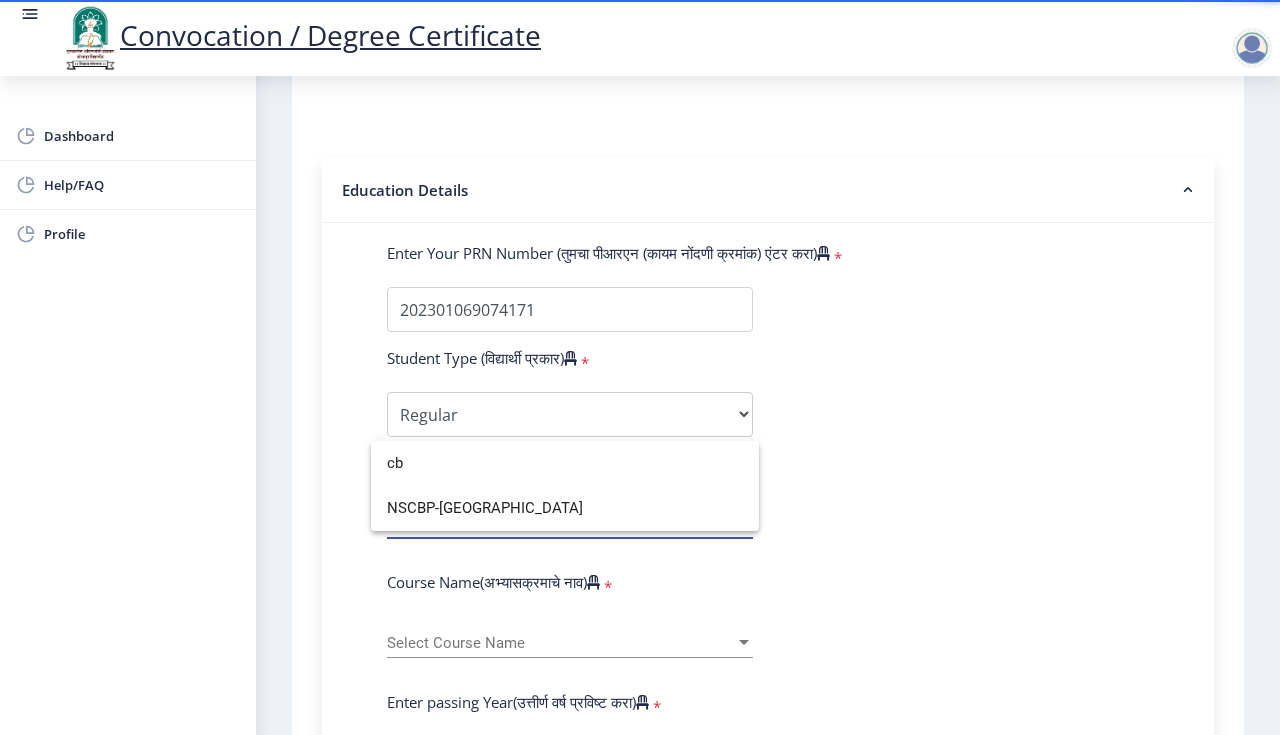 scroll, scrollTop: 0, scrollLeft: 0, axis: both 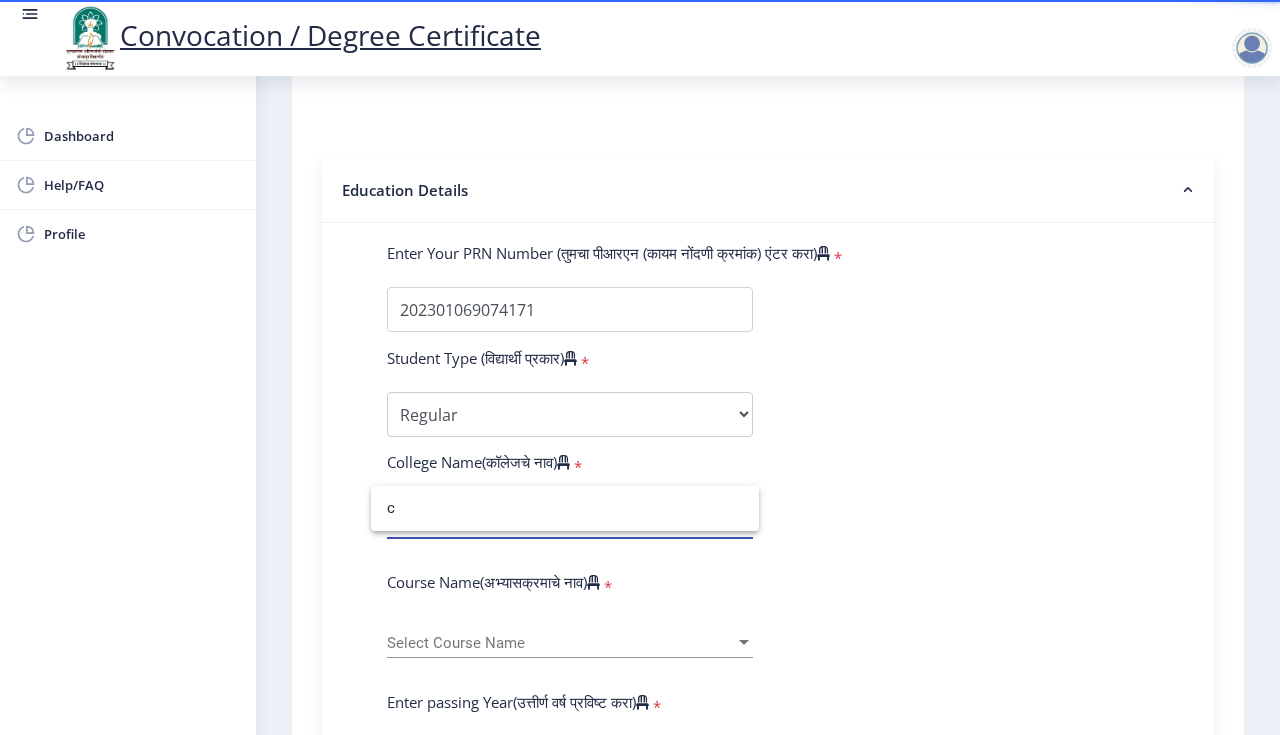 type on "c" 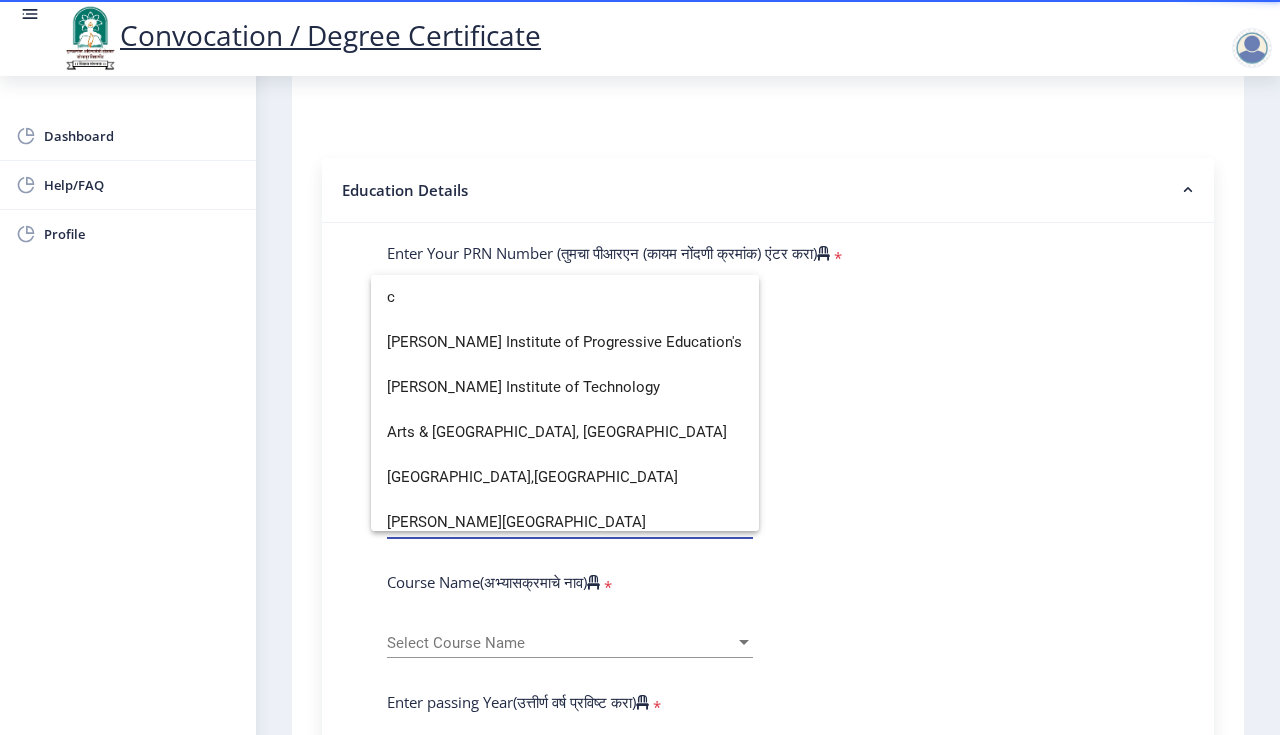 scroll, scrollTop: 419, scrollLeft: 0, axis: vertical 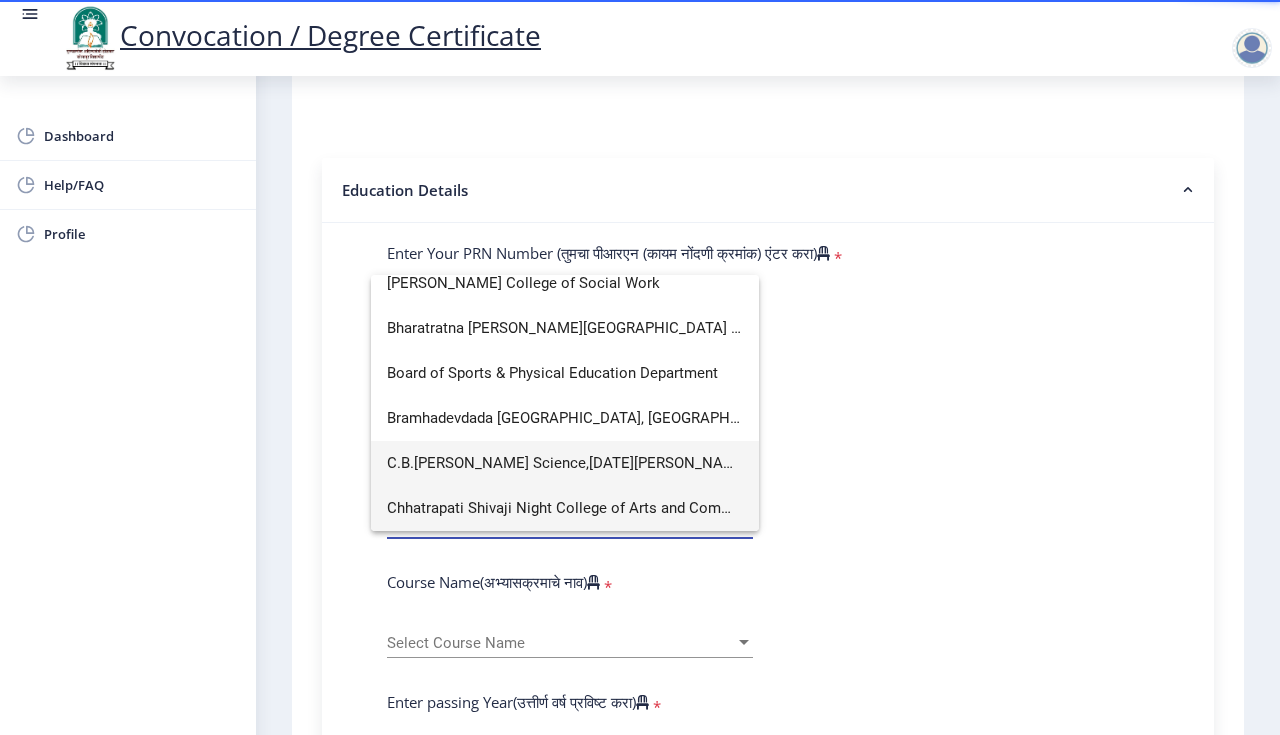 type on "c" 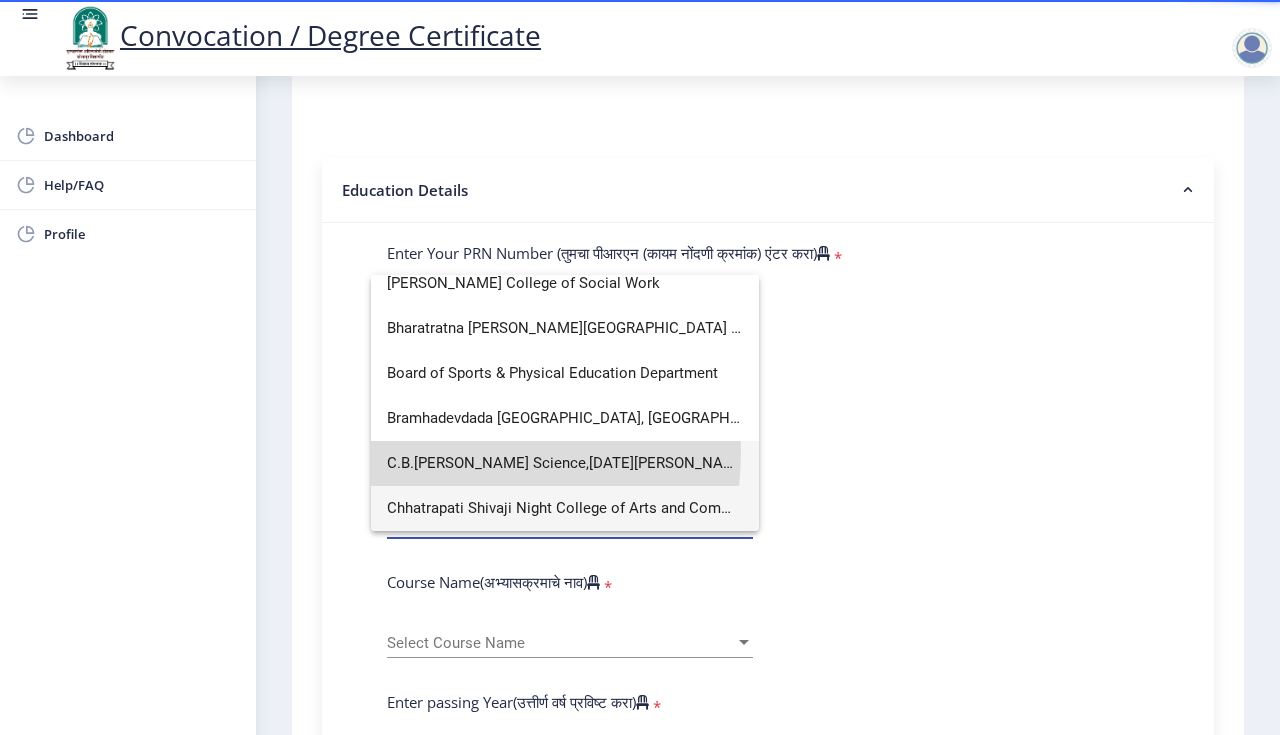 click on "C.B.[PERSON_NAME] Science,[DATE][PERSON_NAME] Commerce, [DATE][PERSON_NAME] Arts College" at bounding box center (565, 463) 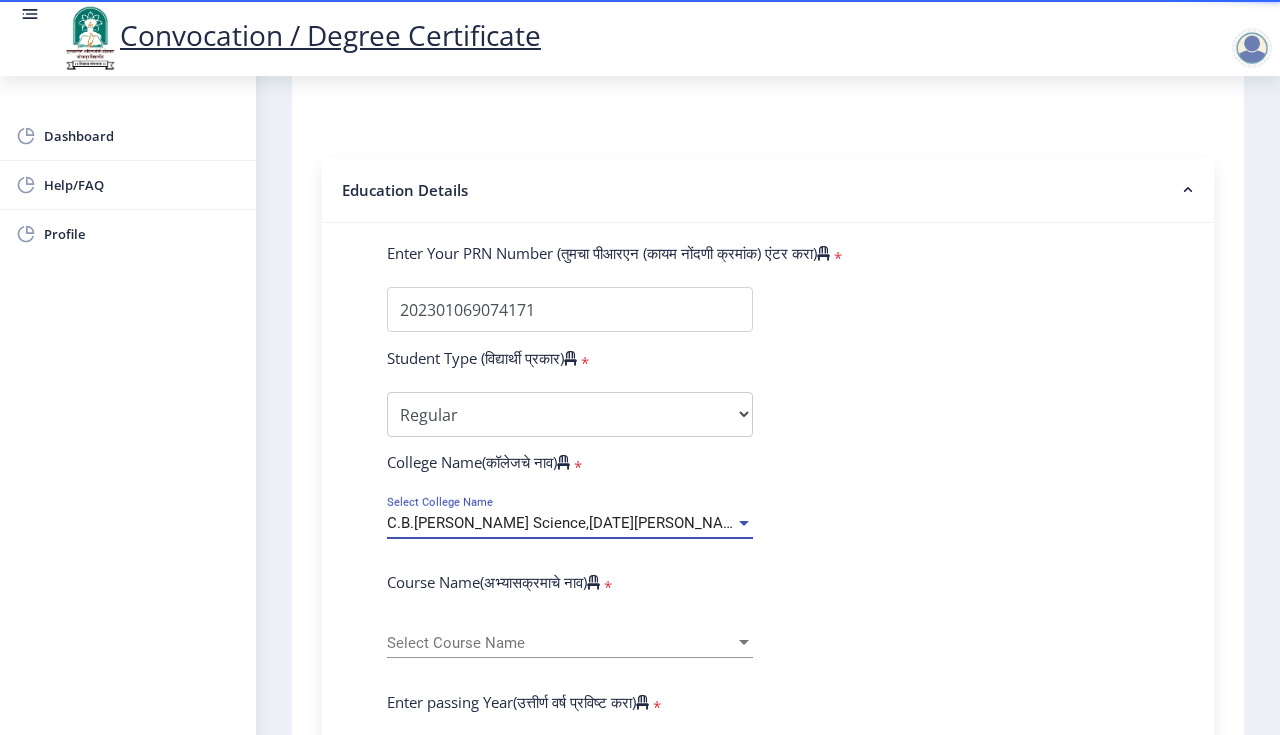 scroll, scrollTop: 638, scrollLeft: 0, axis: vertical 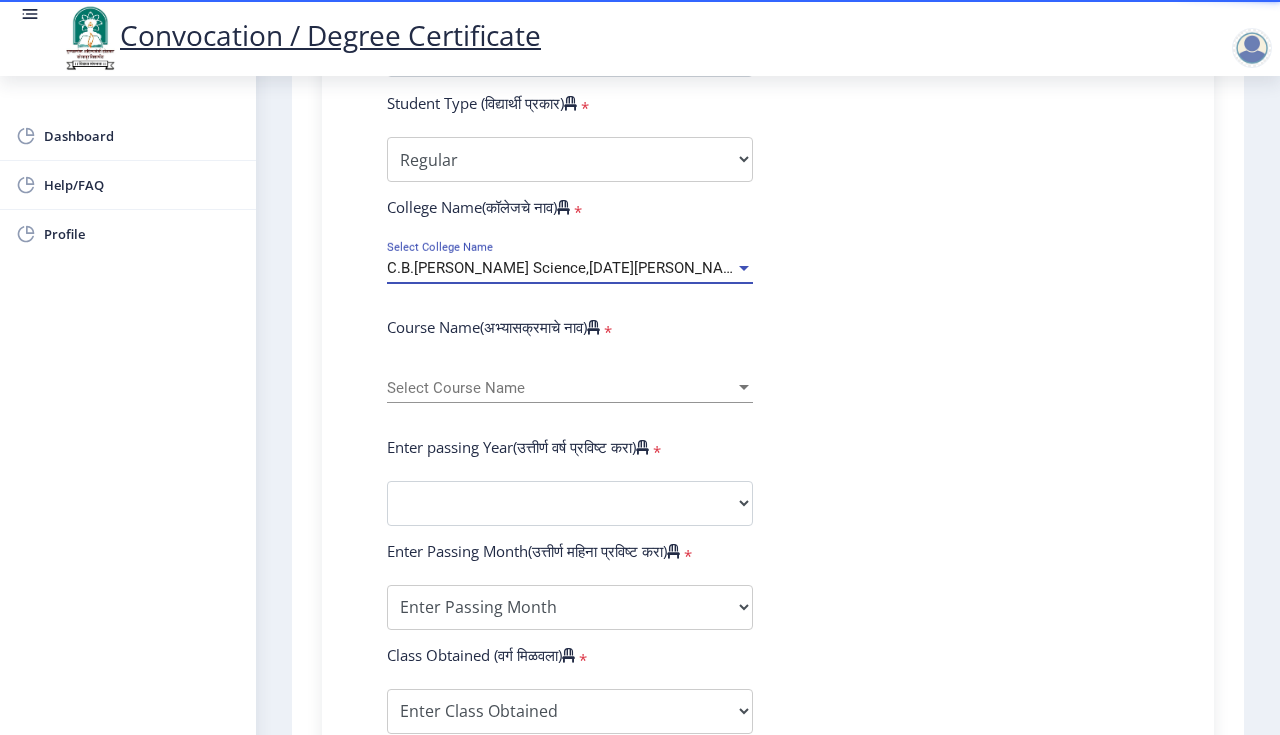 click on "Select Course Name Select Course Name" 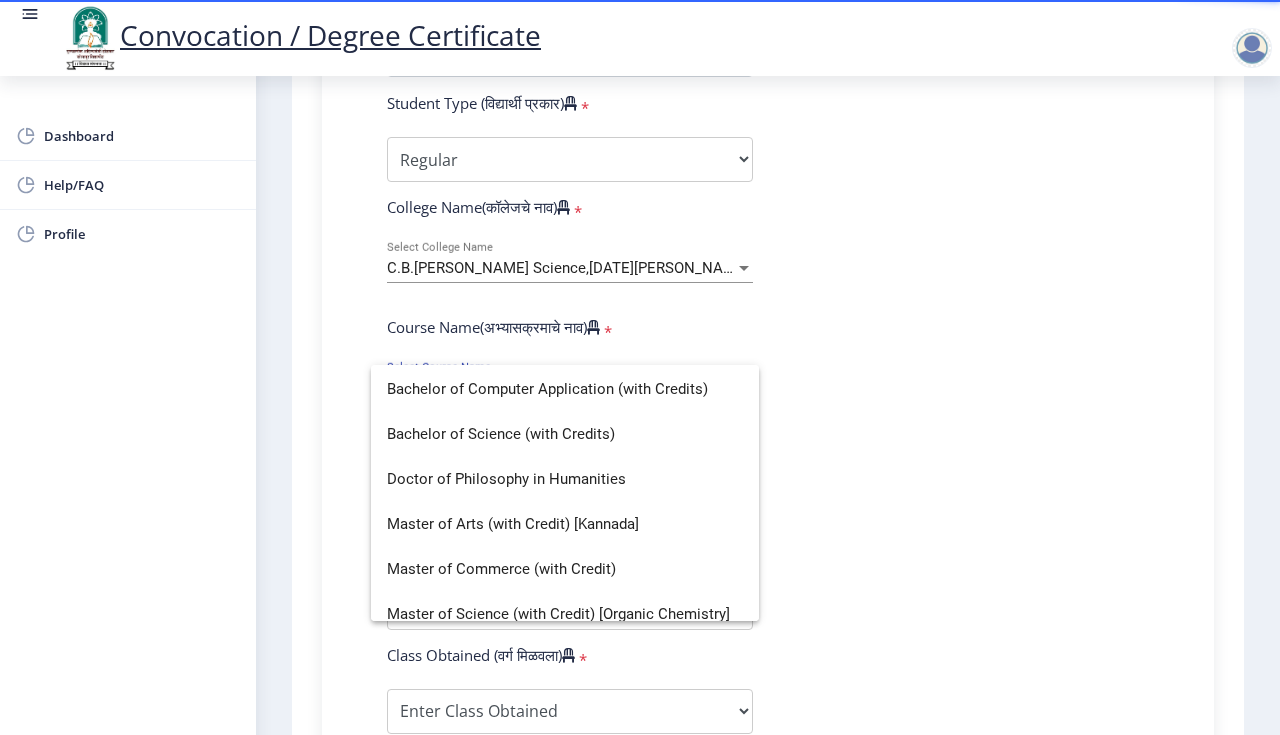 scroll, scrollTop: 126, scrollLeft: 0, axis: vertical 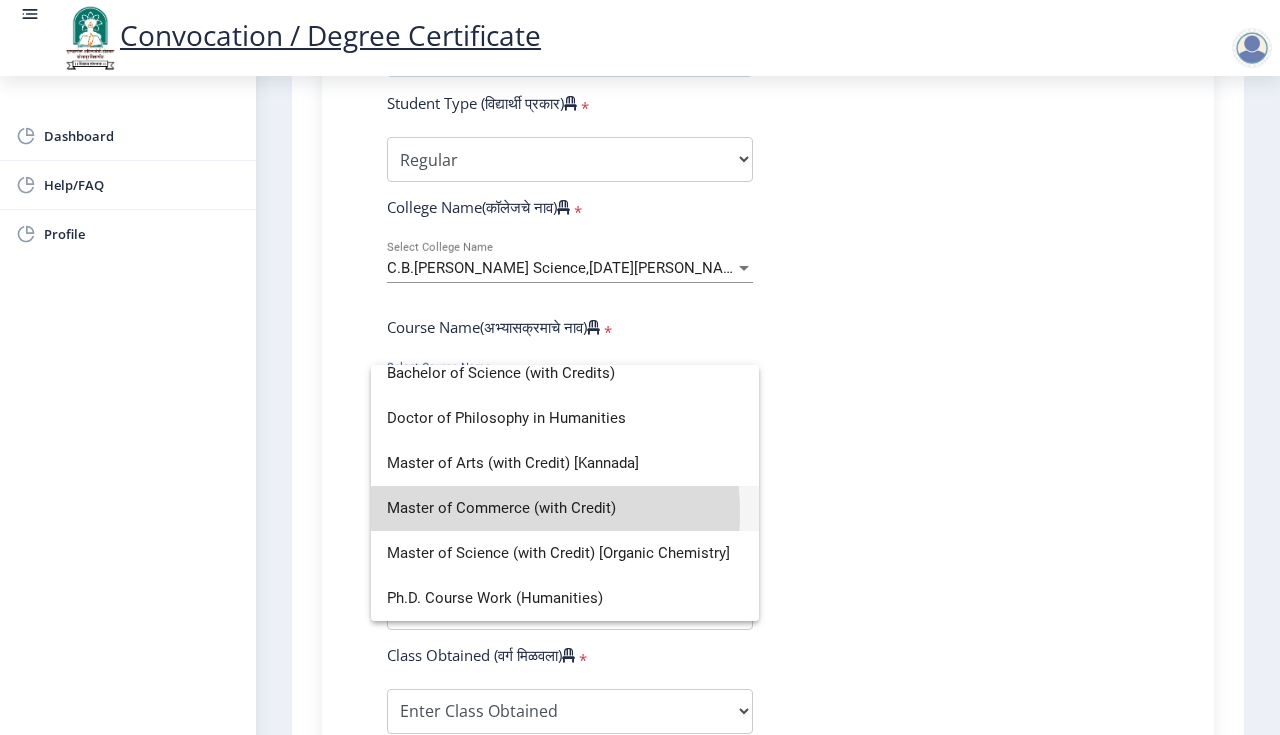 click on "Master of Commerce (with Credit)" at bounding box center (565, 508) 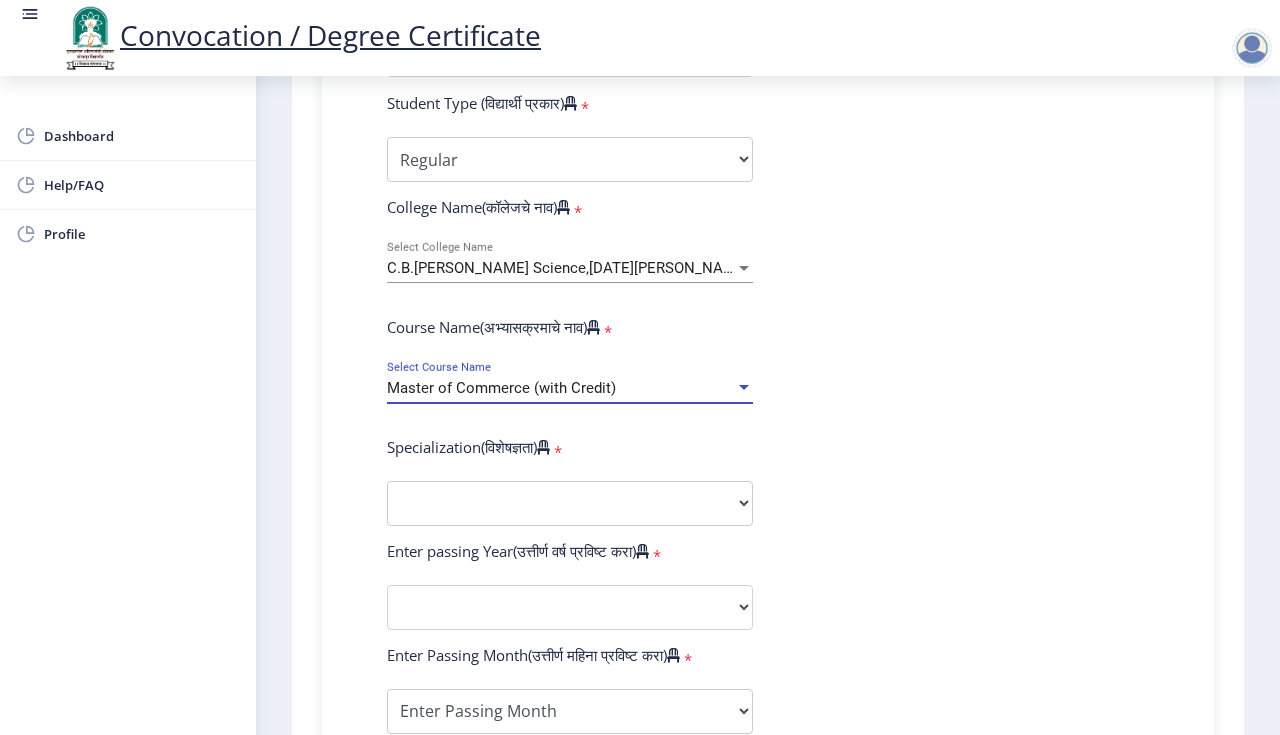 scroll, scrollTop: 765, scrollLeft: 0, axis: vertical 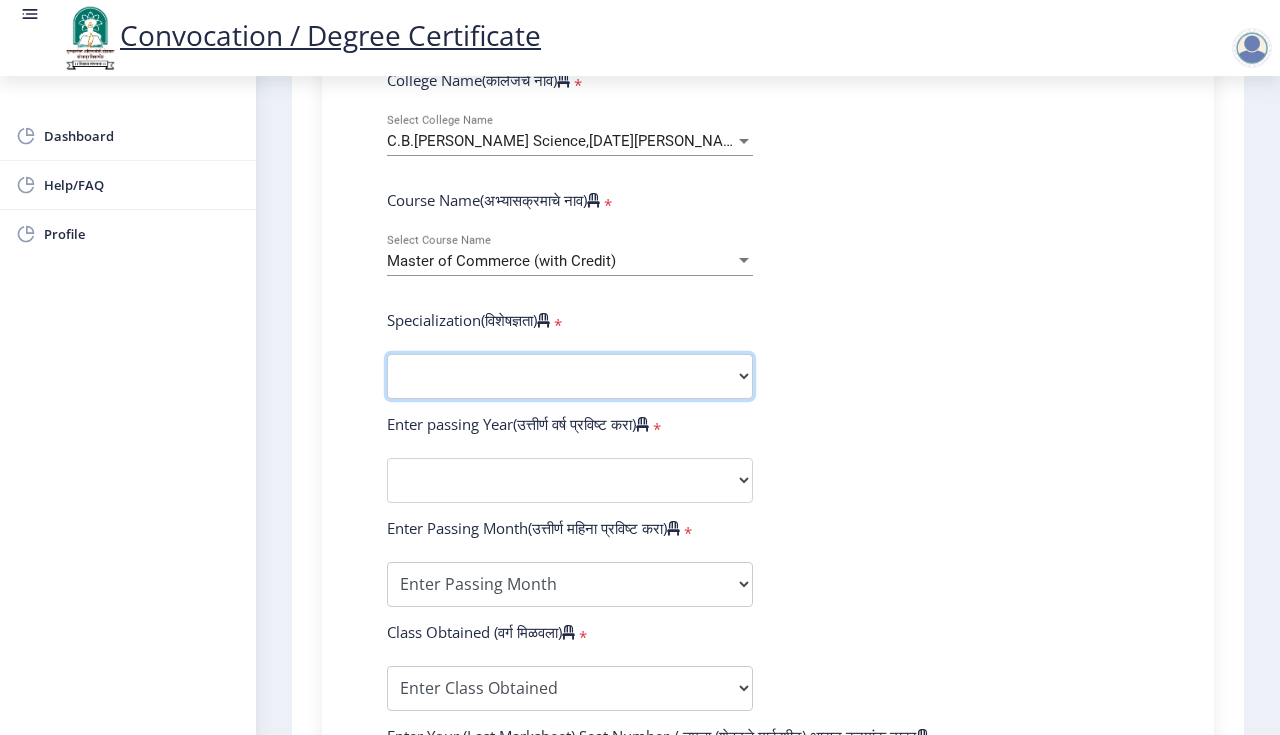 click on "Specialization Advanced Accountancy Advanced Costing Advanced Banking & Financial System Taxation Other" at bounding box center [570, 376] 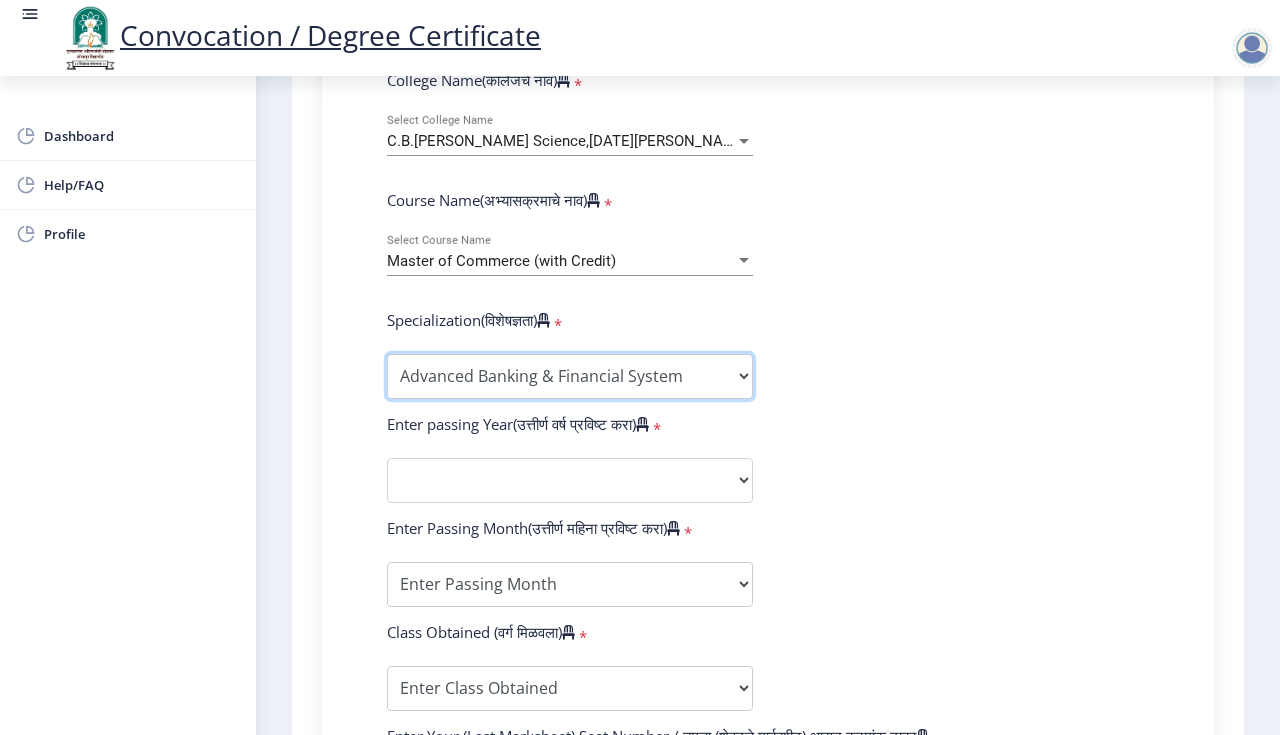 click on "Advanced Banking & Financial System" at bounding box center [0, 0] 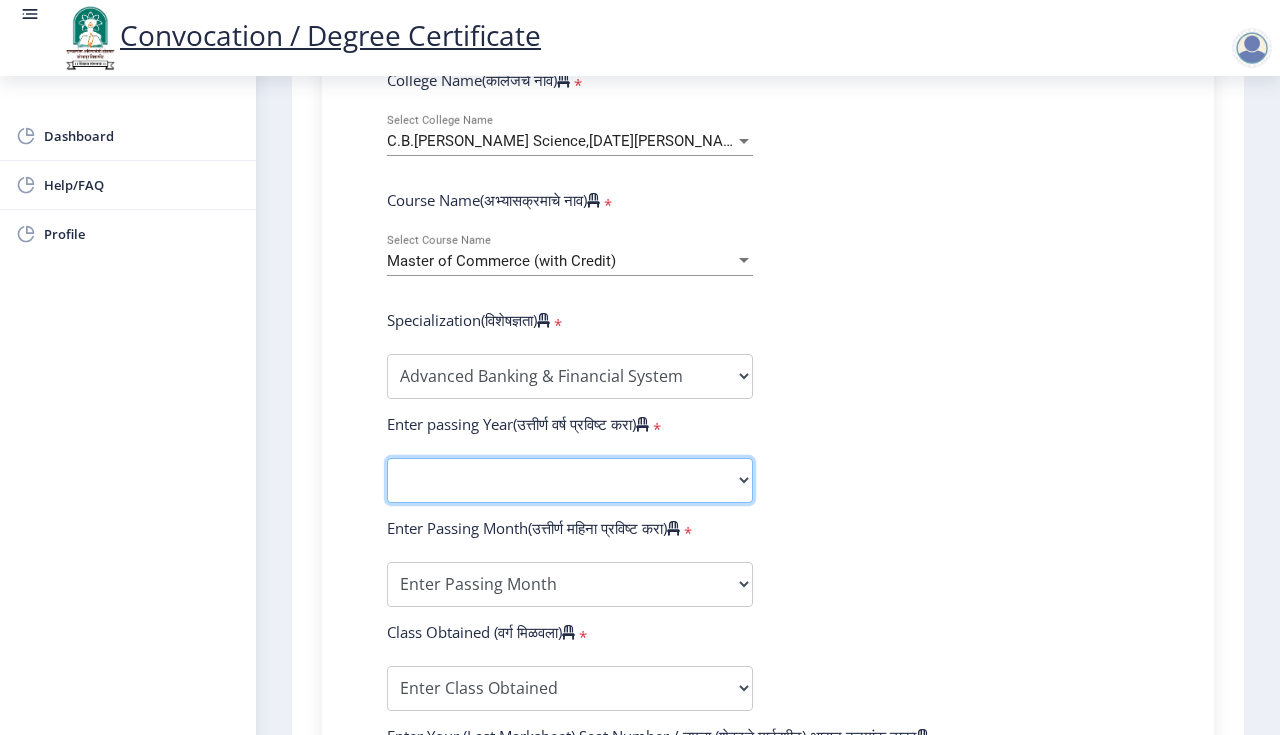 click on "2025   2024   2023   2022   2021   2020   2019   2018   2017   2016   2015   2014   2013   2012   2011   2010   2009   2008   2007   2006   2005   2004   2003   2002   2001   2000   1999   1998   1997   1996   1995   1994   1993   1992   1991   1990   1989   1988   1987   1986   1985   1984   1983   1982   1981   1980   1979   1978   1977   1976" 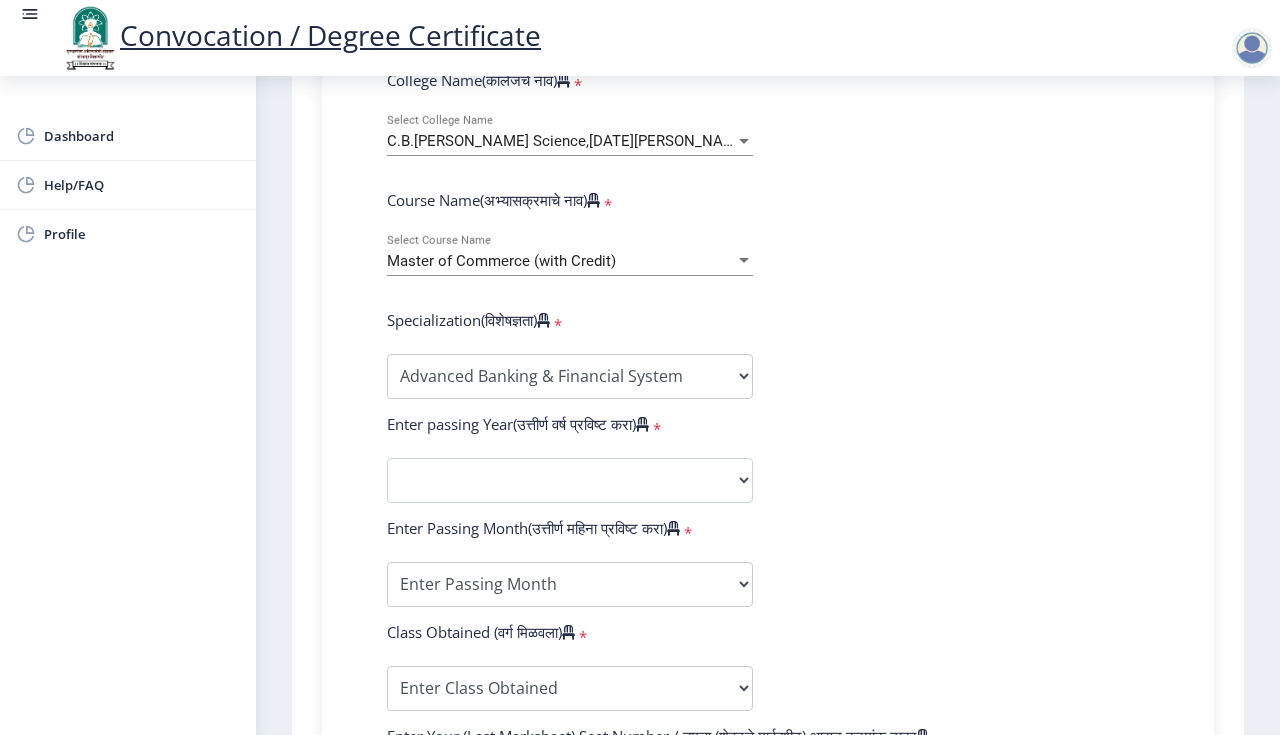 click on "Enter Your PRN Number (तुमचा पीआरएन (कायम नोंदणी क्रमांक) एंटर करा)   * Student Type (विद्यार्थी प्रकार)    * Select Student Type Regular External College Name(कॉलेजचे नाव)   * C.B.[PERSON_NAME] Science,[DATE][PERSON_NAME] Commerce, [DATE][PERSON_NAME] Arts College Select College Name Course Name(अभ्यासक्रमाचे नाव)   * Master of Commerce (with Credit) Select Course Name  Specialization(विशेषज्ञता)   * Specialization Advanced Accountancy Advanced Costing Advanced Banking & Financial System Taxation Other Enter passing Year(उत्तीर्ण वर्ष प्रविष्ट करा)   *  2025   2024   2023   2022   2021   2020   2019   2018   2017   2016   2015   2014   2013   2012   2011   2010   2009   2008   2007   2006   2005   2004   2003   2002   2001   2000   1999   1998   1997   1996   1995   1994   1993   1992" 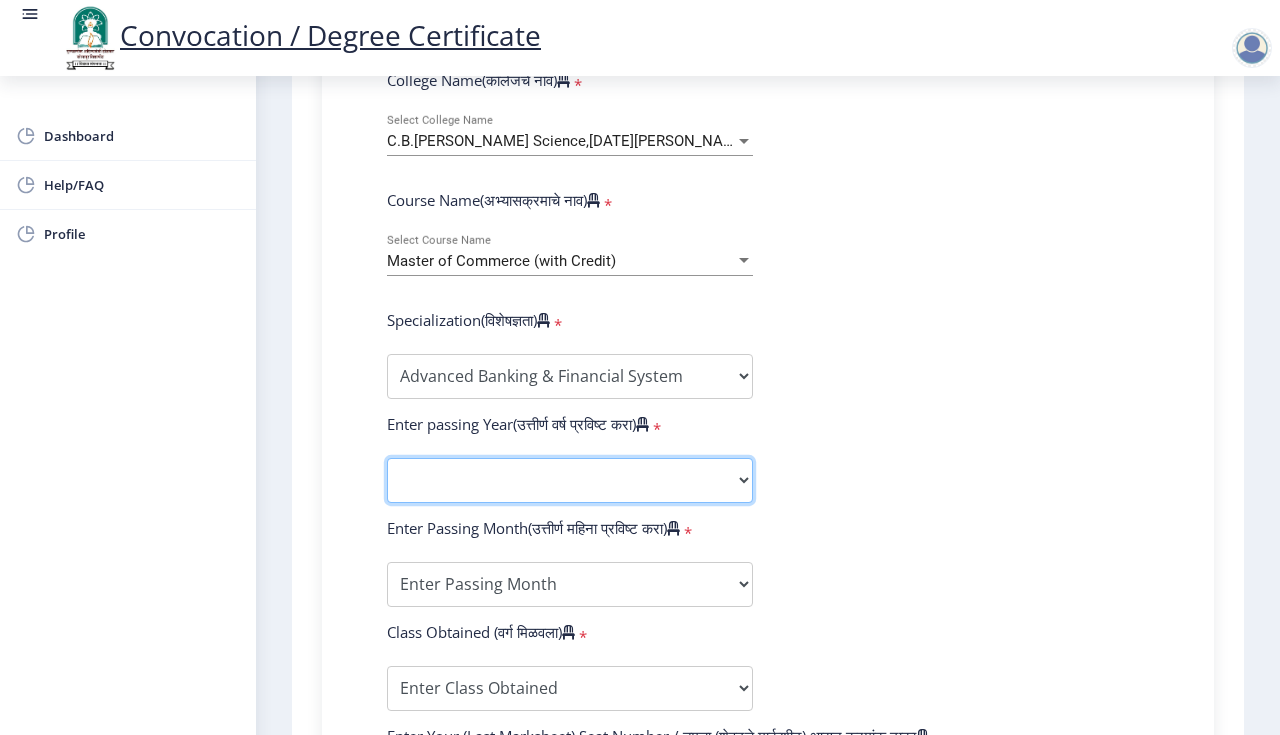 click on "2025   2024   2023   2022   2021   2020   2019   2018   2017   2016   2015   2014   2013   2012   2011   2010   2009   2008   2007   2006   2005   2004   2003   2002   2001   2000   1999   1998   1997   1996   1995   1994   1993   1992   1991   1990   1989   1988   1987   1986   1985   1984   1983   1982   1981   1980   1979   1978   1977   1976" 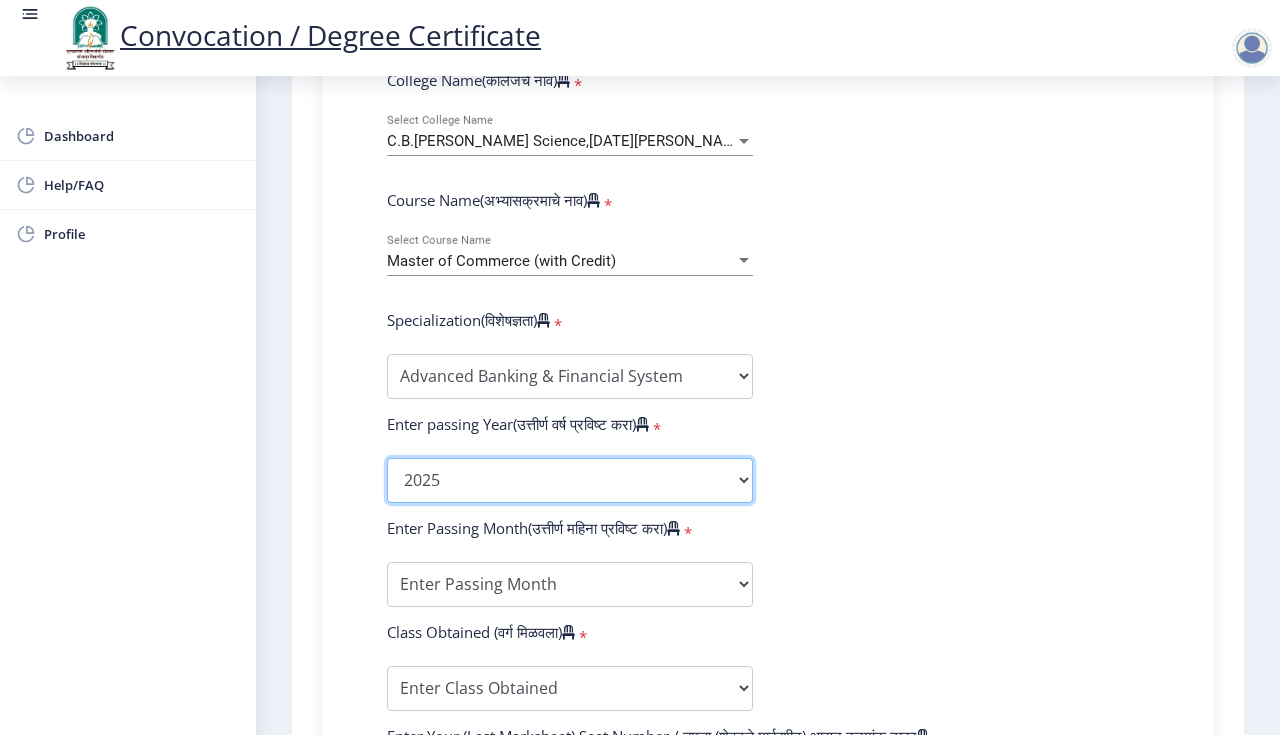 click on "2025" 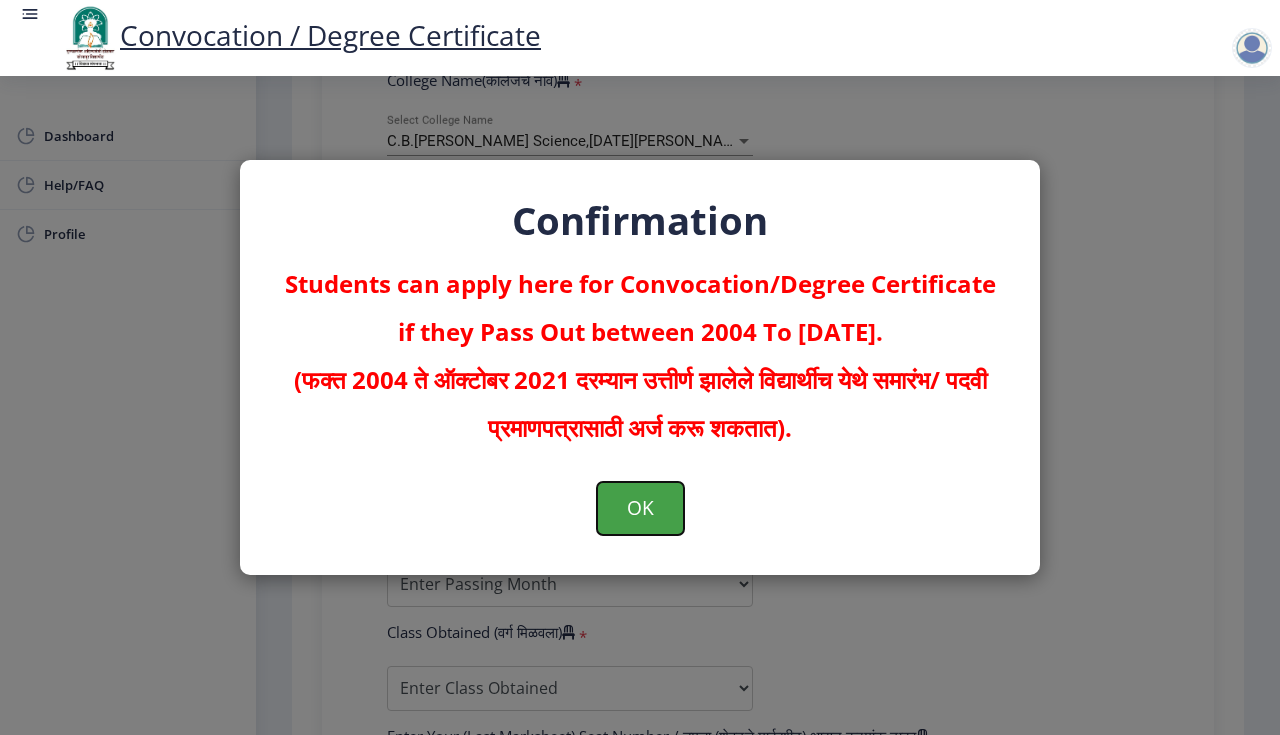 click on "OK" 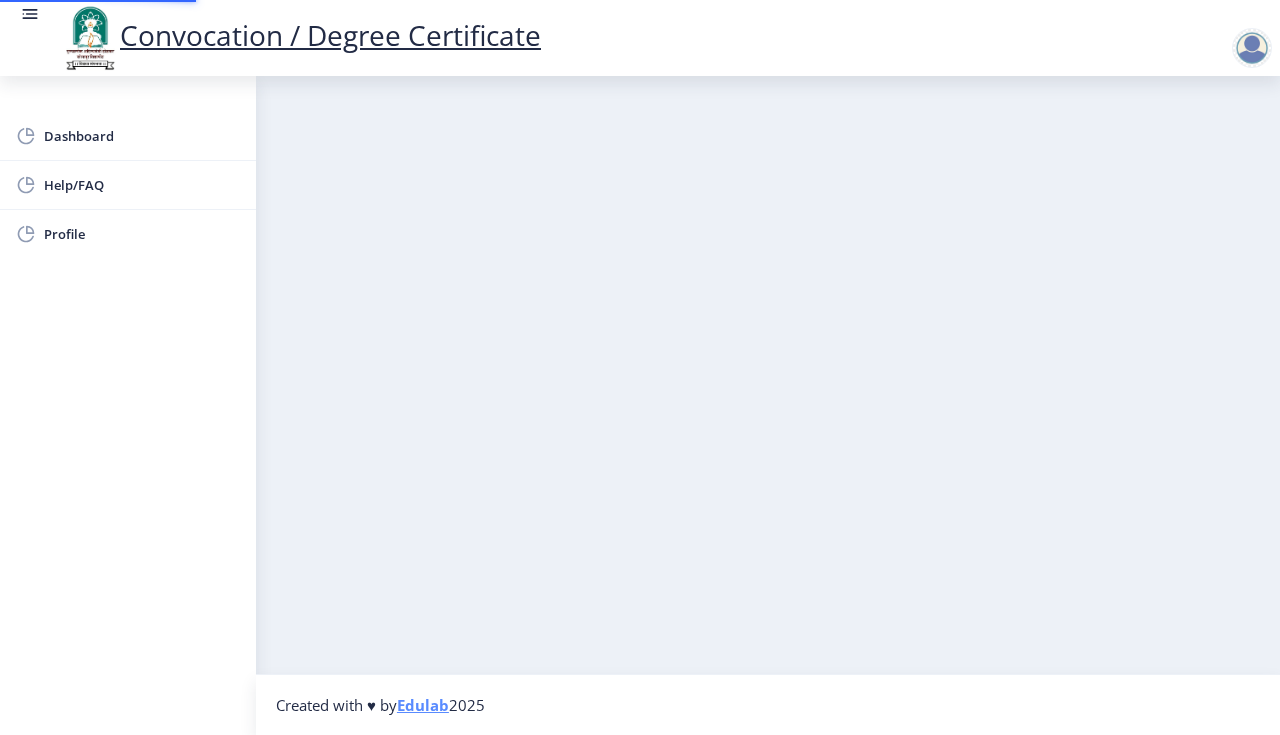 scroll, scrollTop: 0, scrollLeft: 0, axis: both 